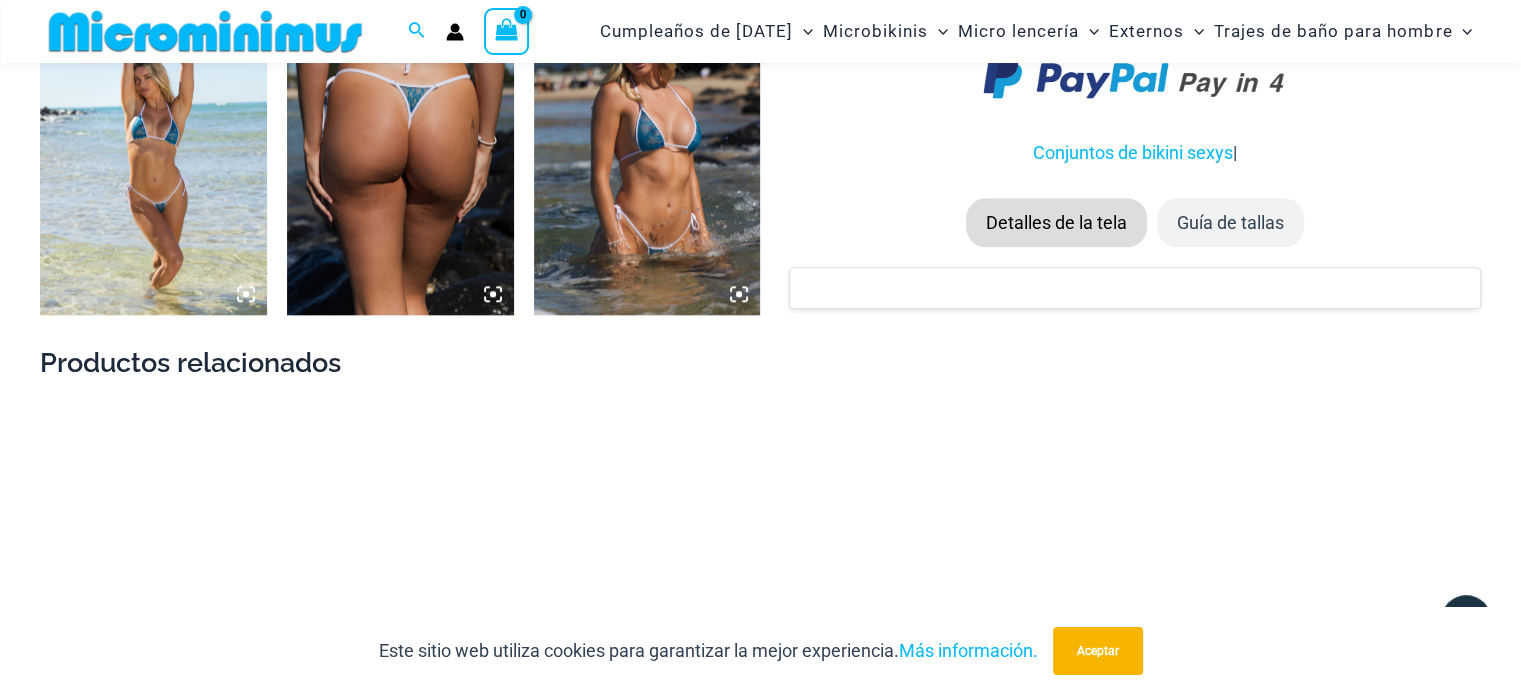 scroll, scrollTop: 2382, scrollLeft: 0, axis: vertical 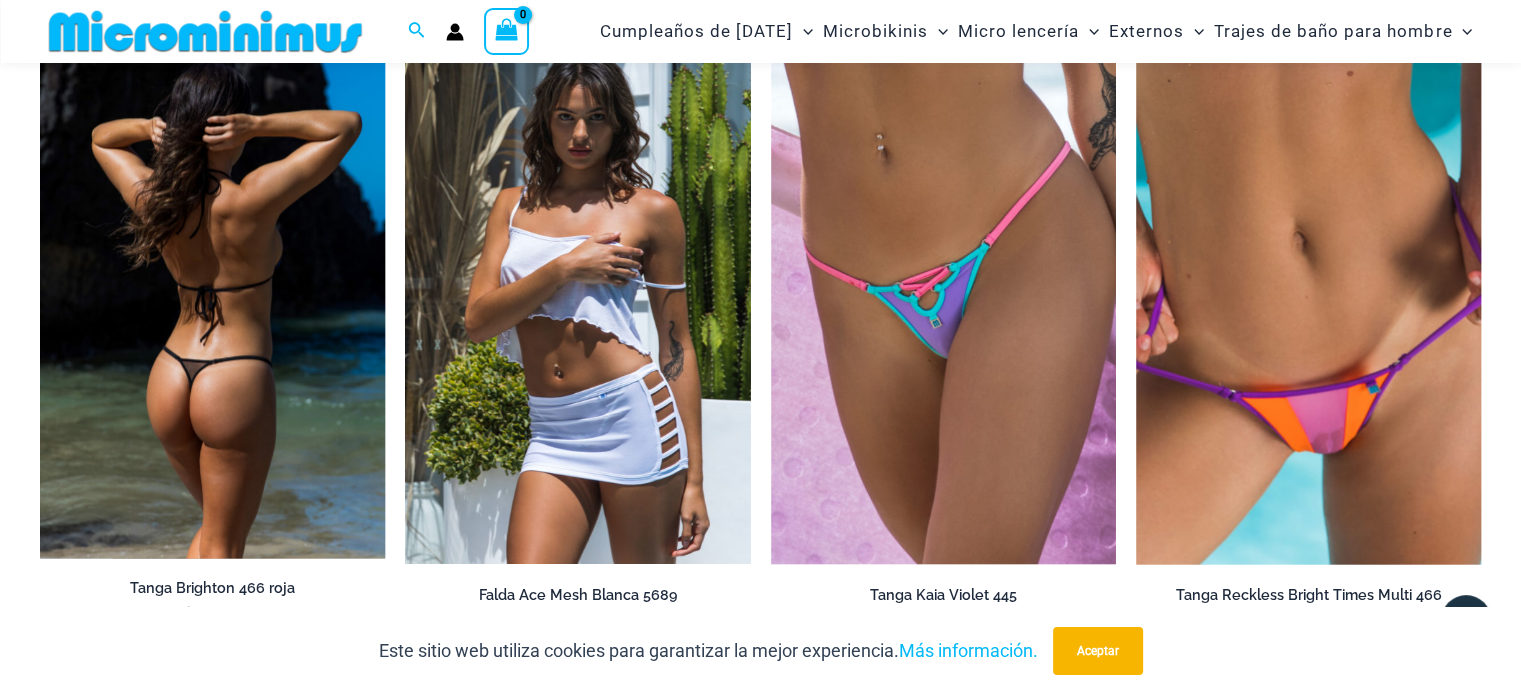 type on "**********" 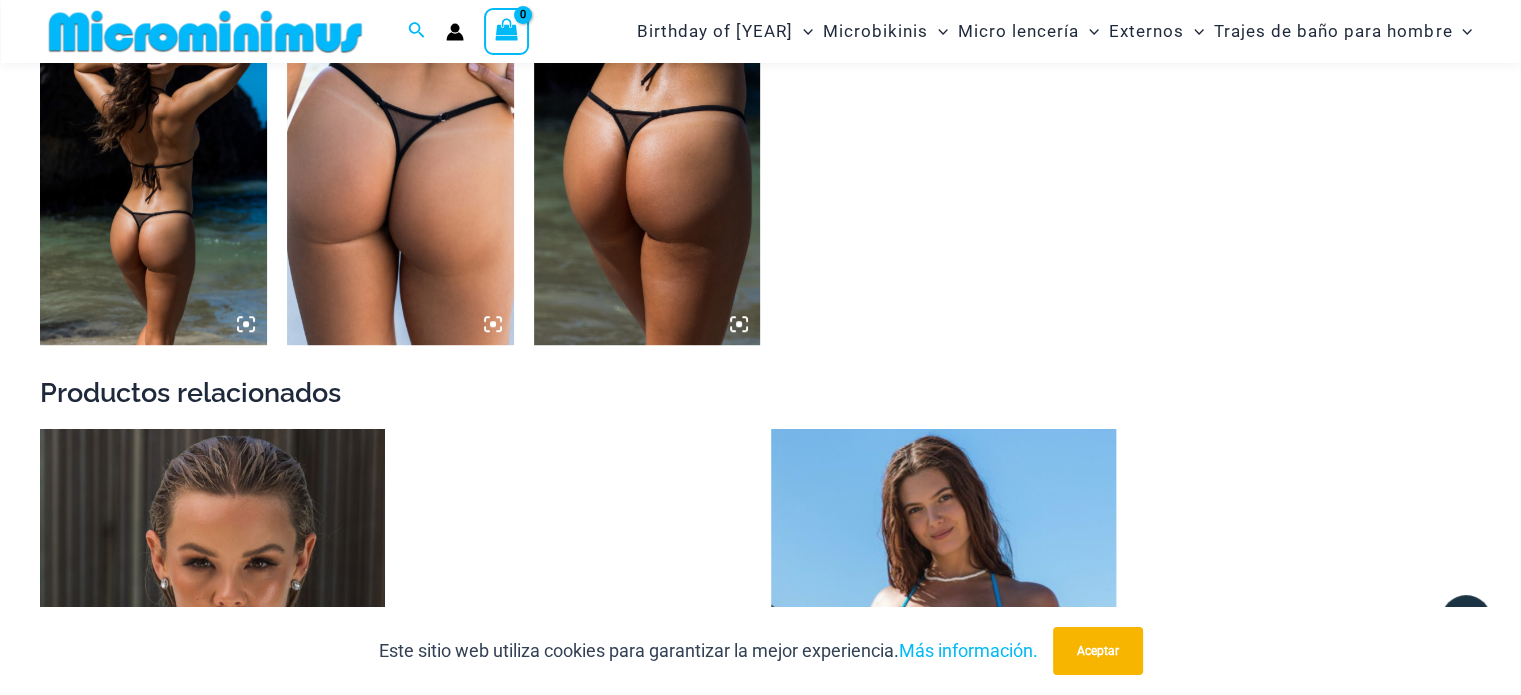 scroll, scrollTop: 1200, scrollLeft: 0, axis: vertical 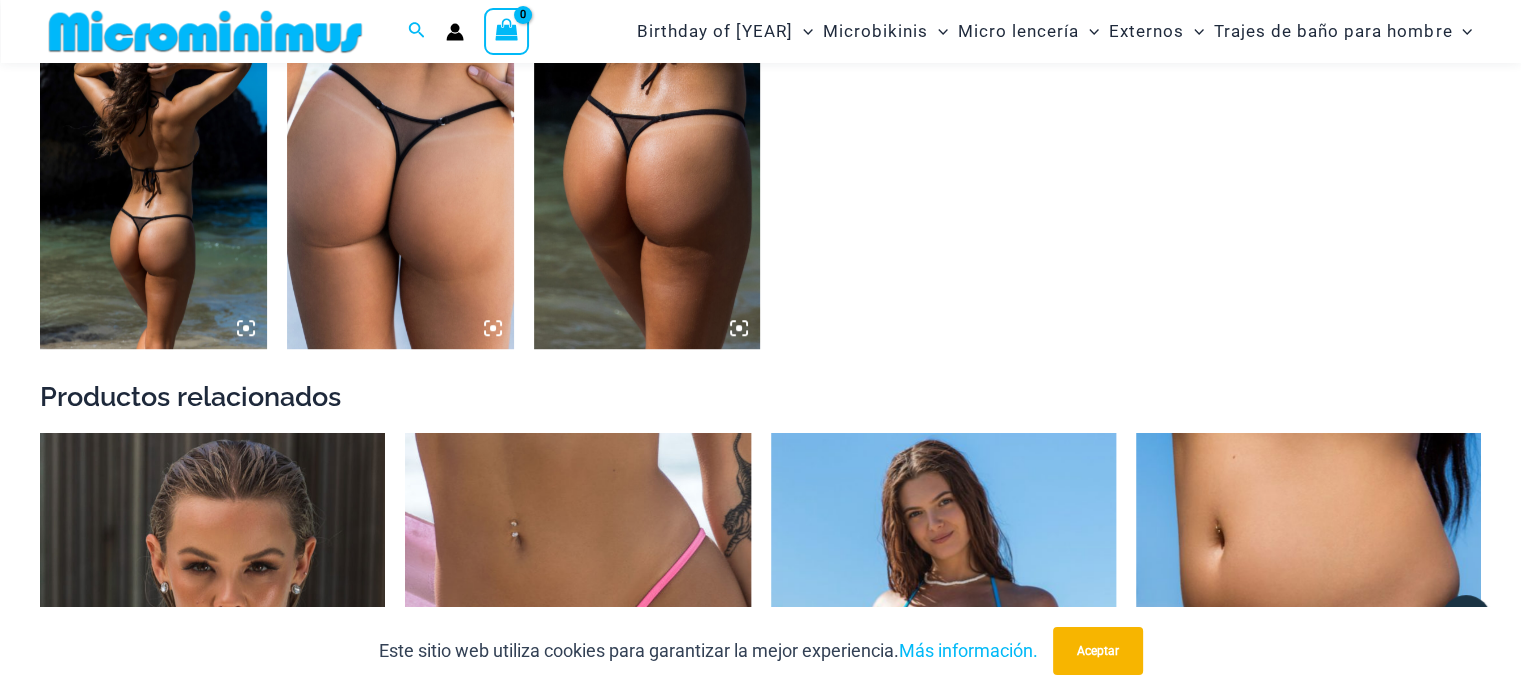 type on "**********" 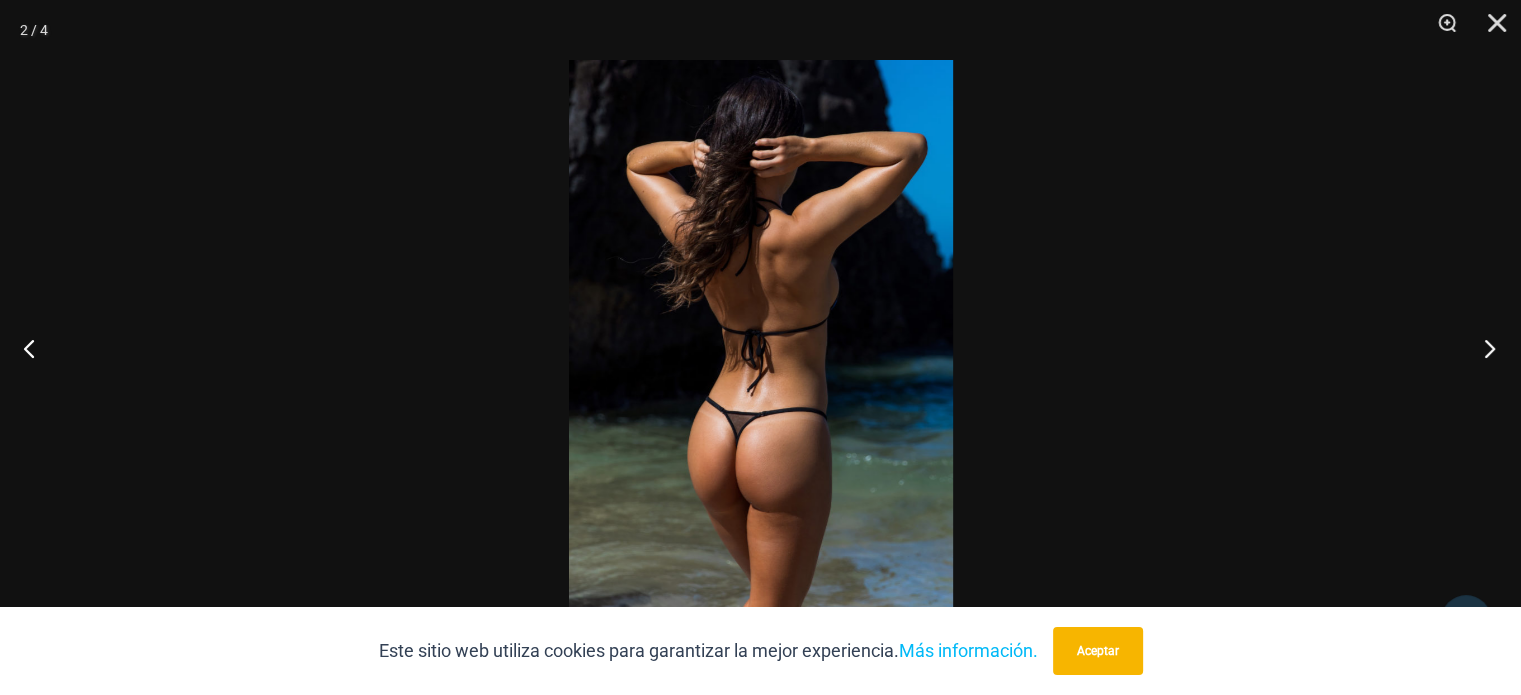 click at bounding box center [1483, 348] 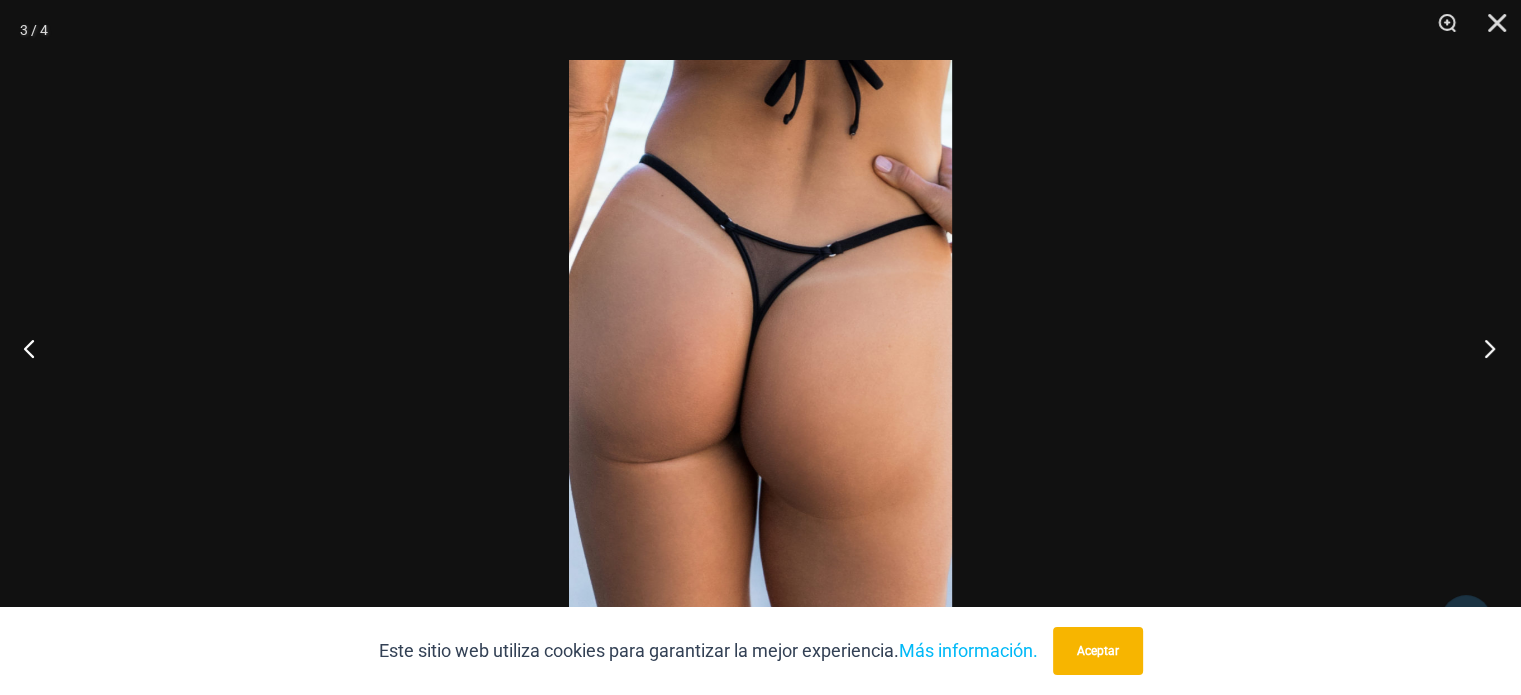 click at bounding box center [1483, 348] 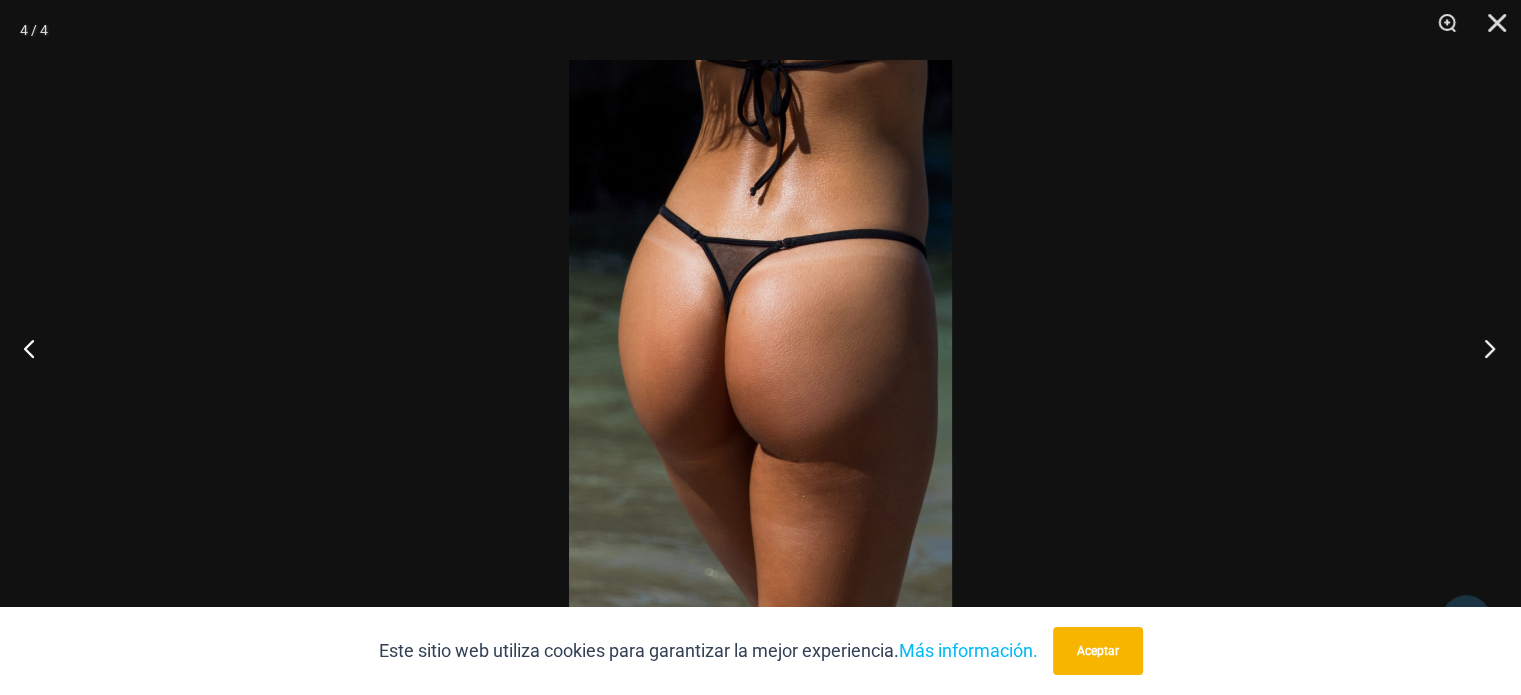 click at bounding box center (1483, 348) 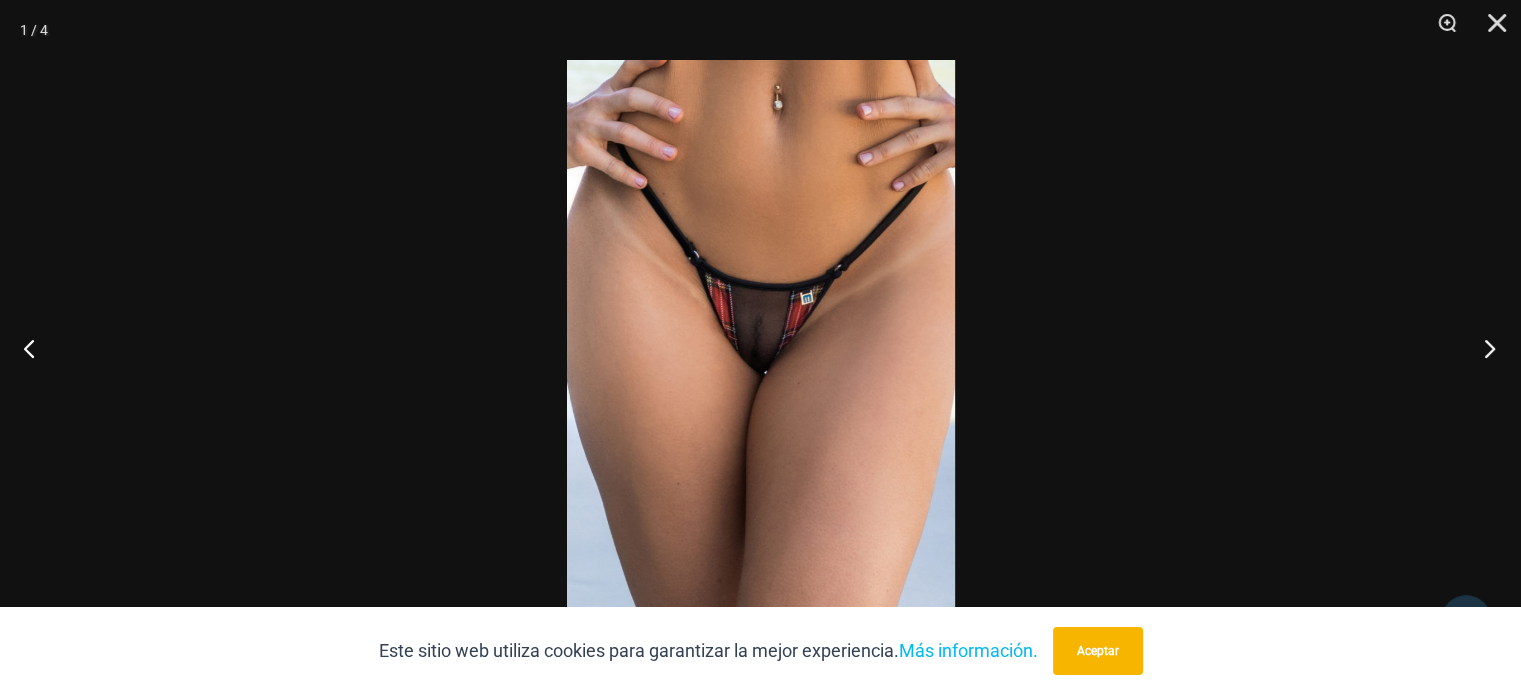click at bounding box center (1483, 348) 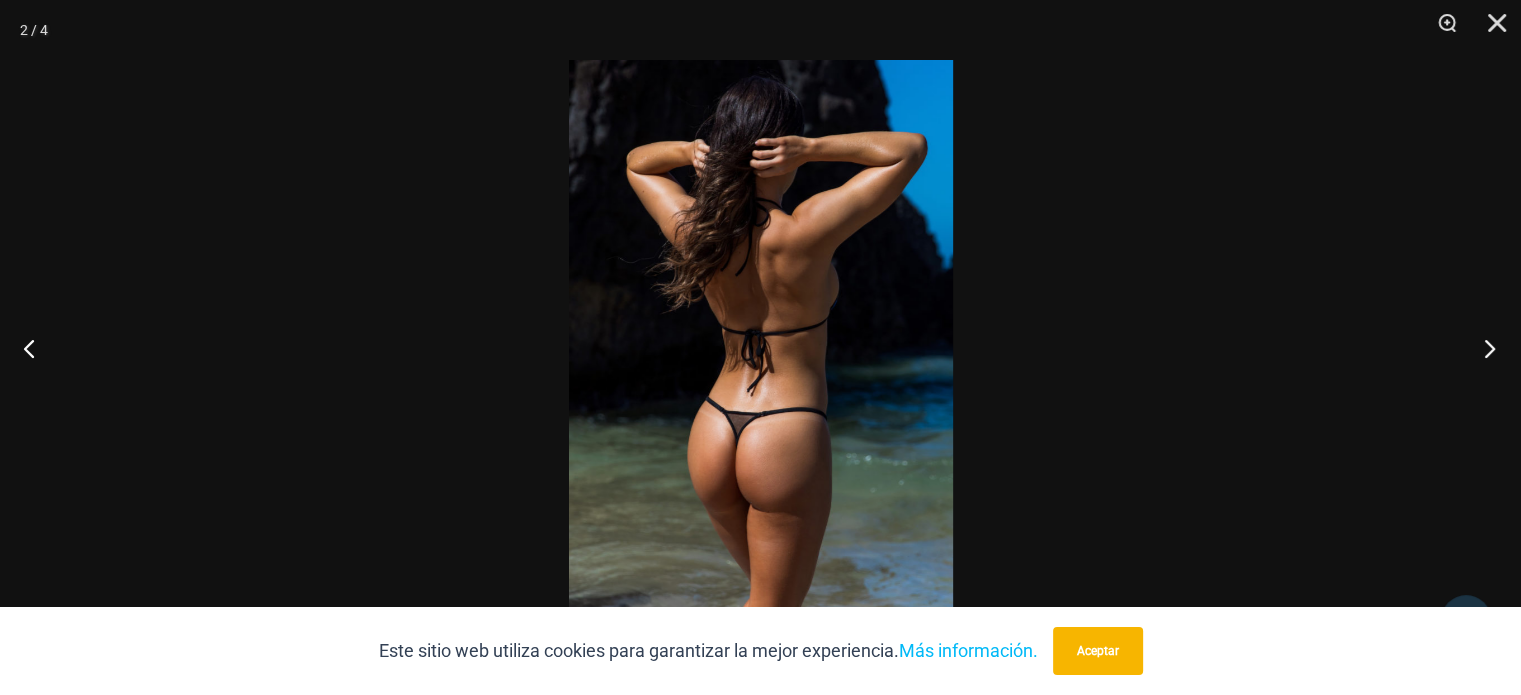 click at bounding box center (1483, 348) 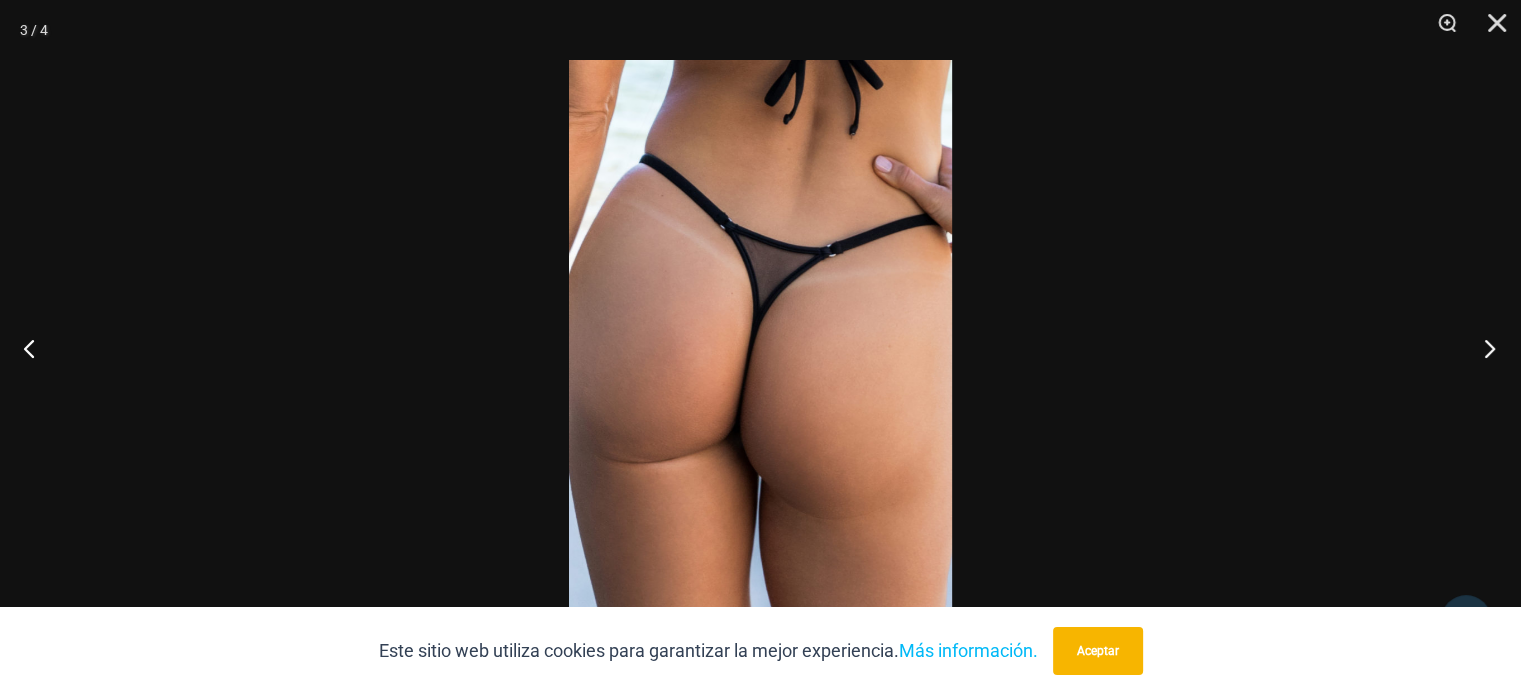 click at bounding box center (1483, 348) 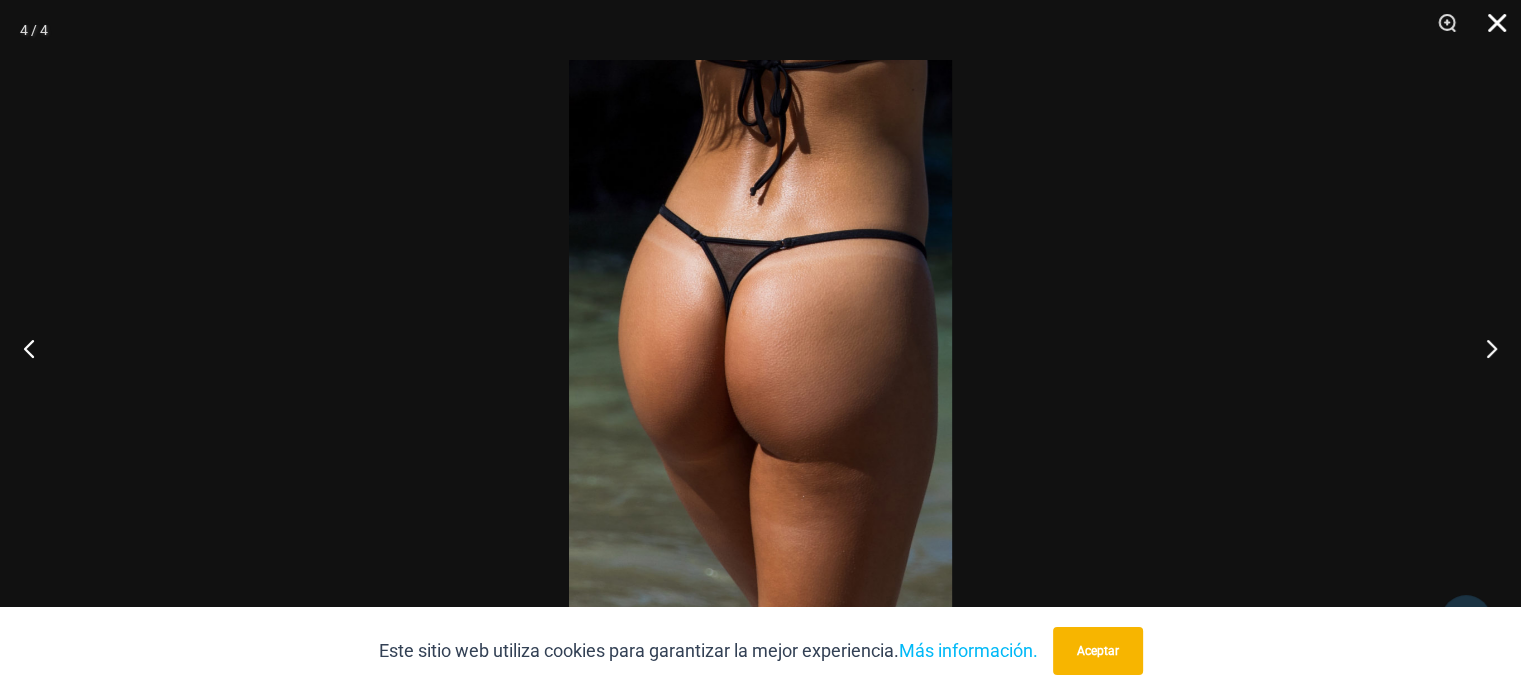 click at bounding box center (1490, 30) 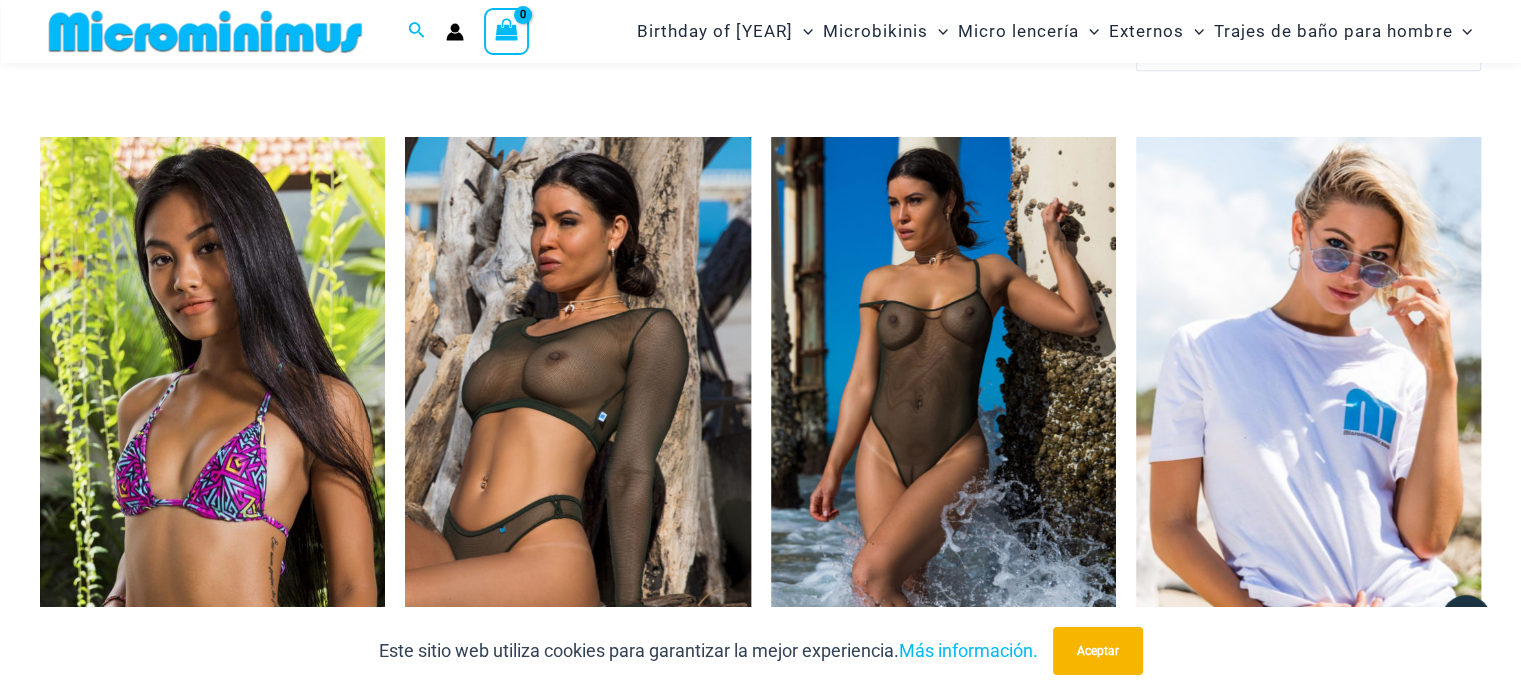 scroll, scrollTop: 2300, scrollLeft: 0, axis: vertical 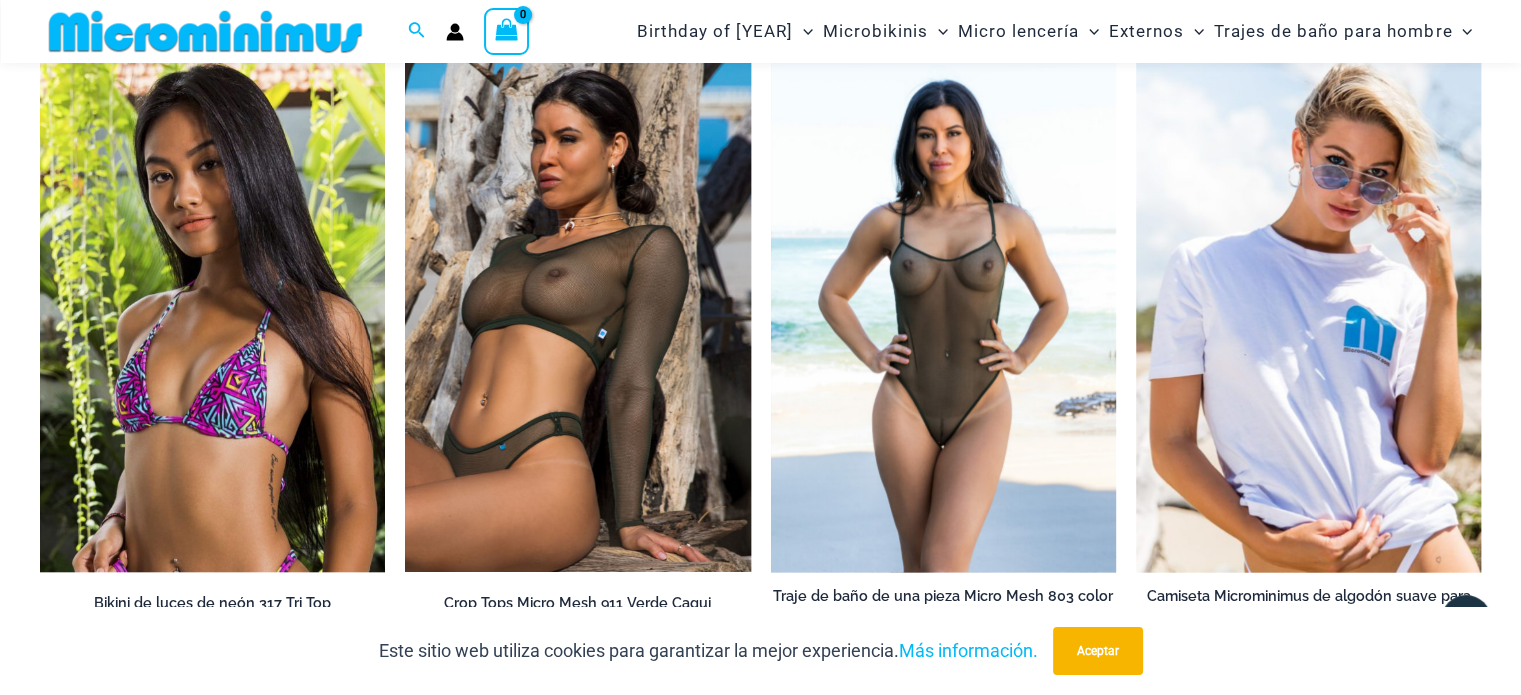 click at bounding box center [943, 313] 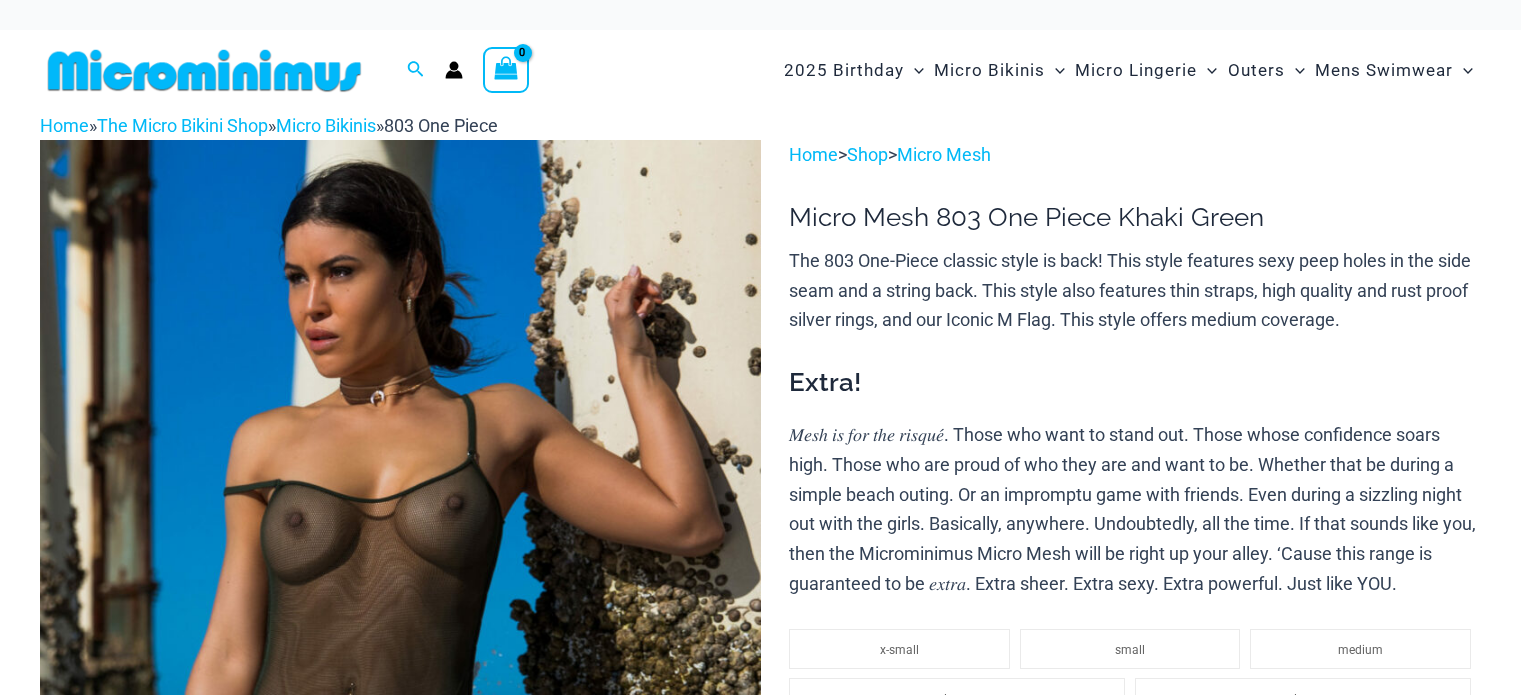 scroll, scrollTop: 0, scrollLeft: 0, axis: both 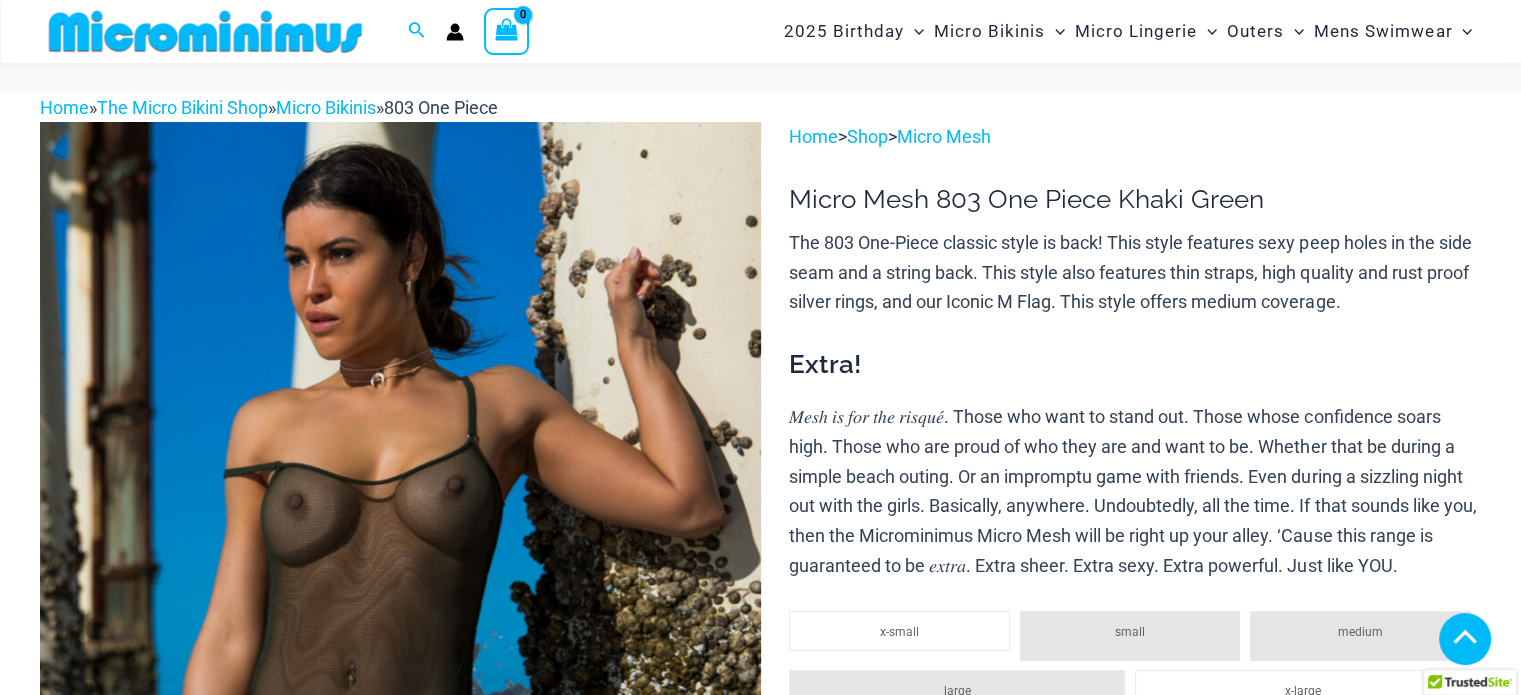 type on "**********" 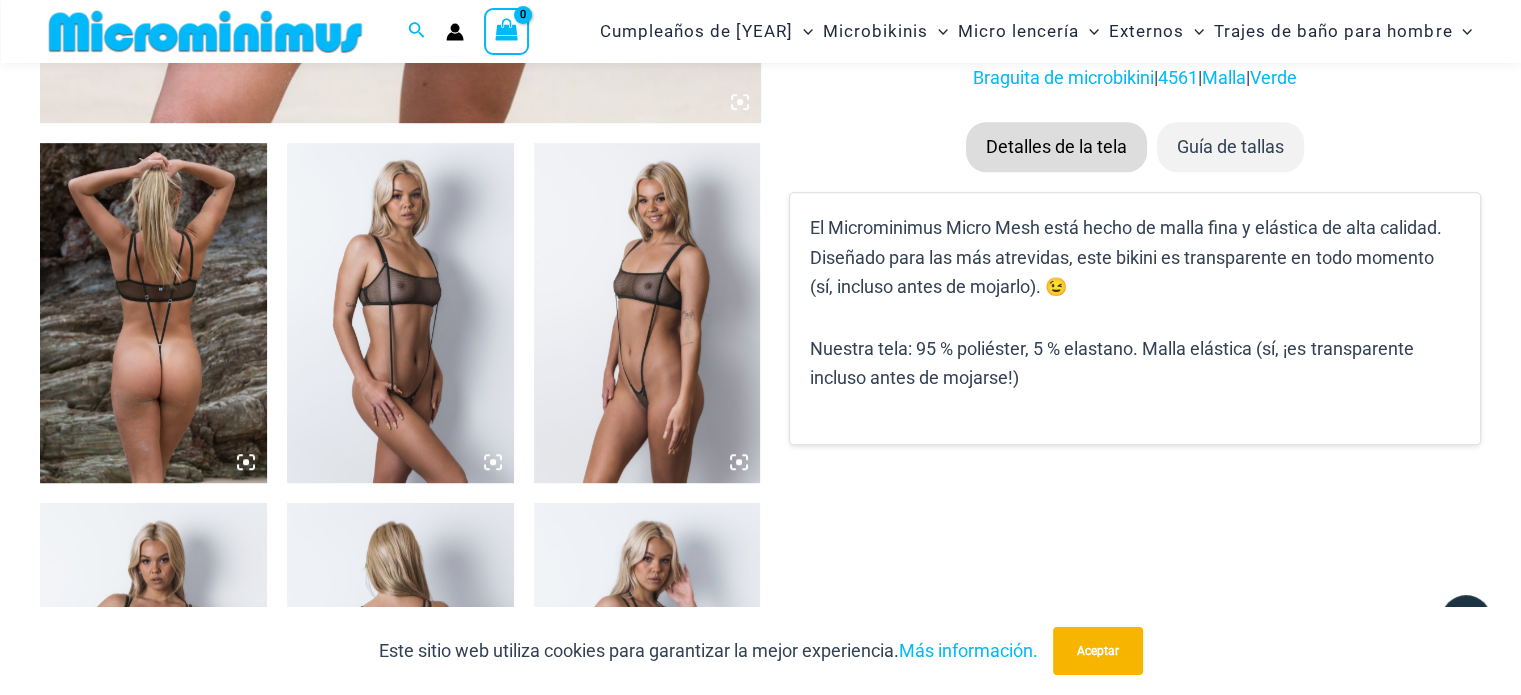 scroll, scrollTop: 1166, scrollLeft: 0, axis: vertical 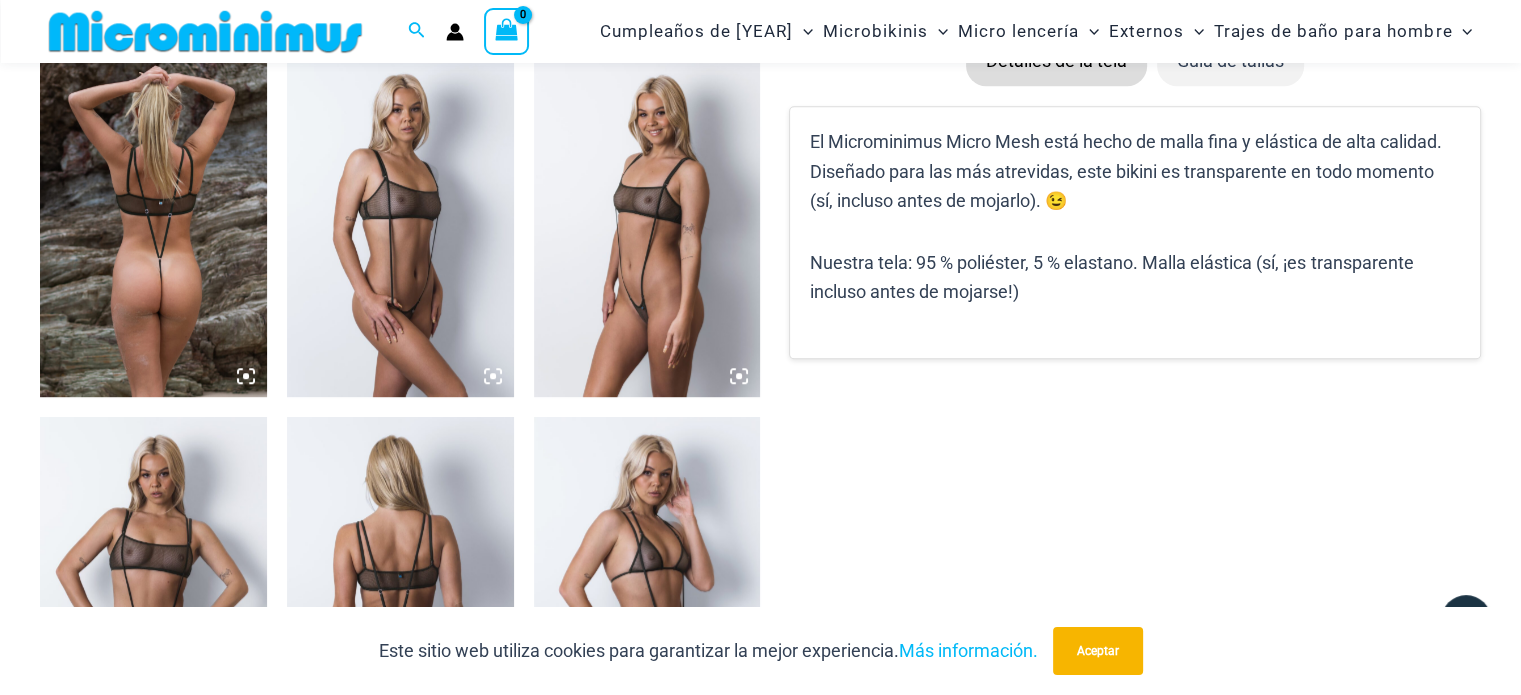 type on "**********" 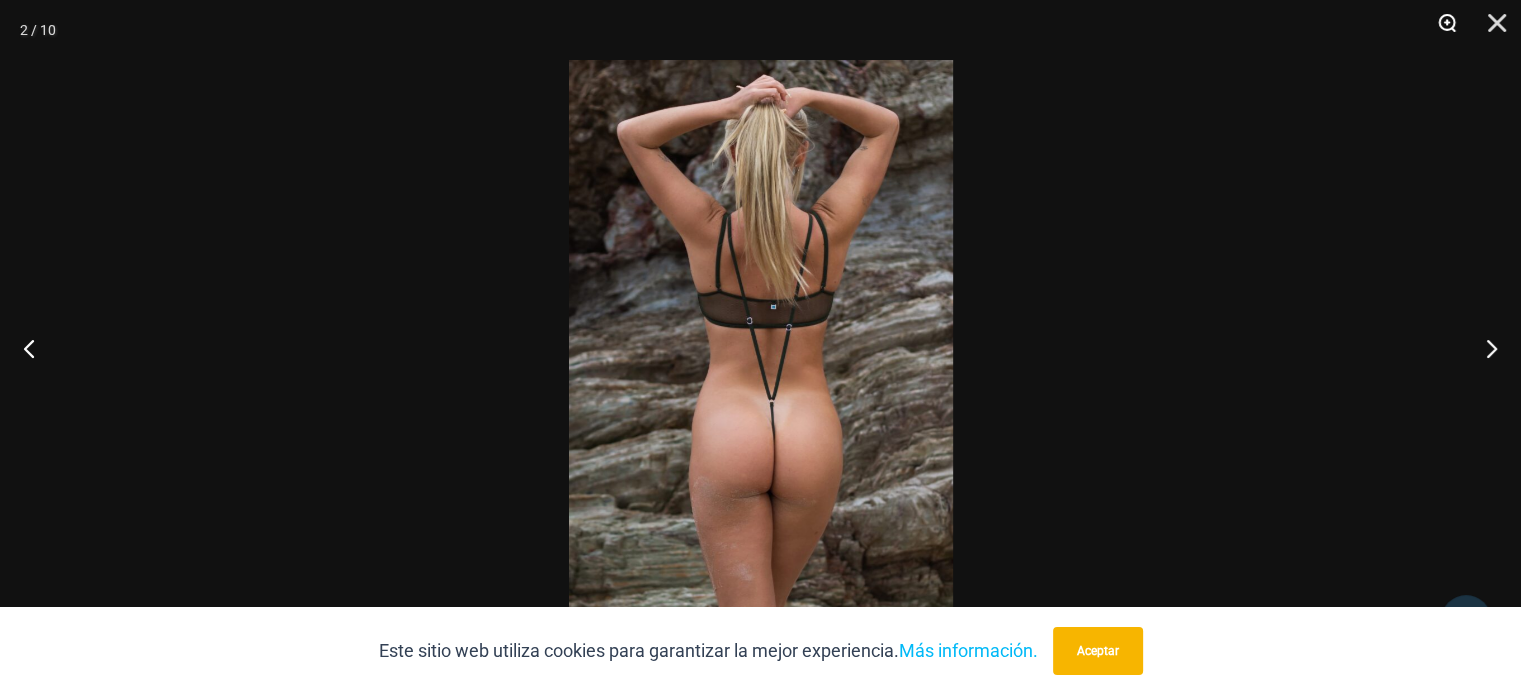 click at bounding box center (1440, 30) 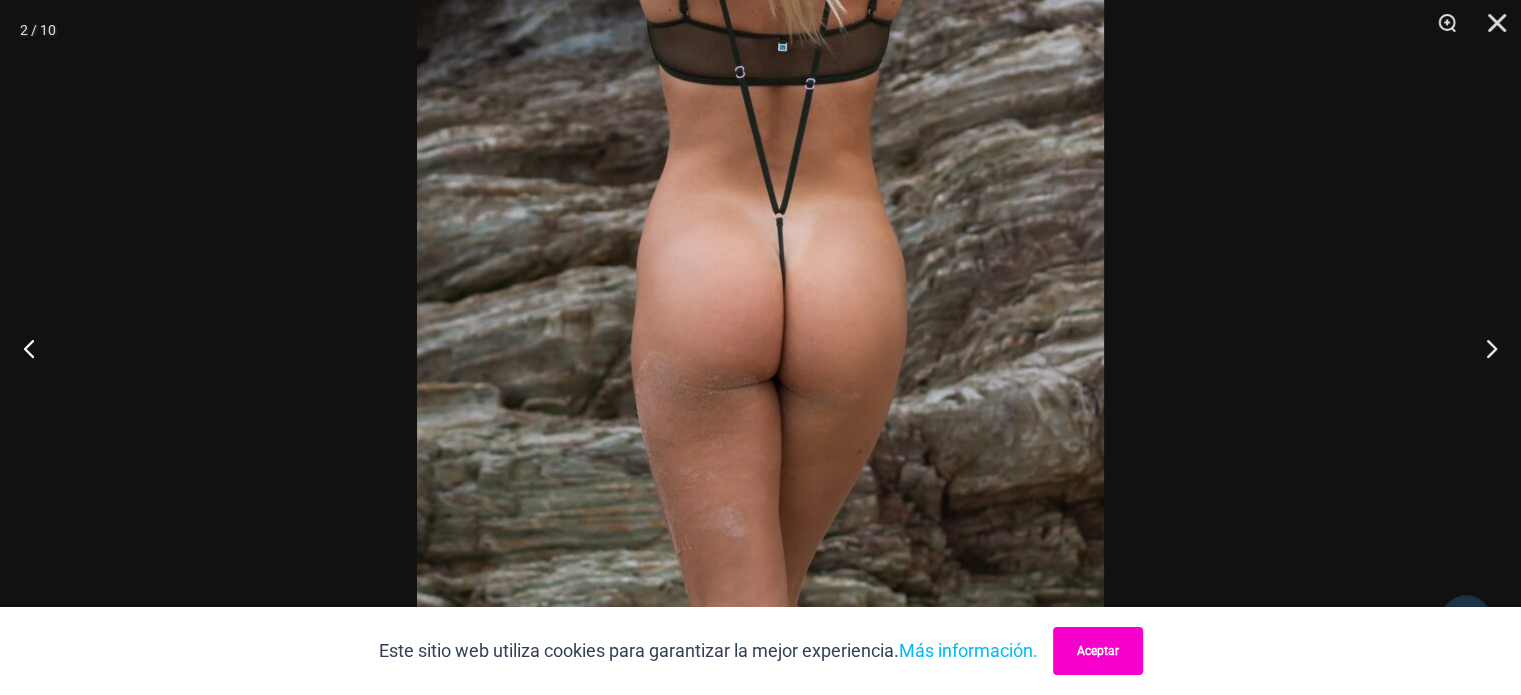click on "Aceptar" at bounding box center (1098, 651) 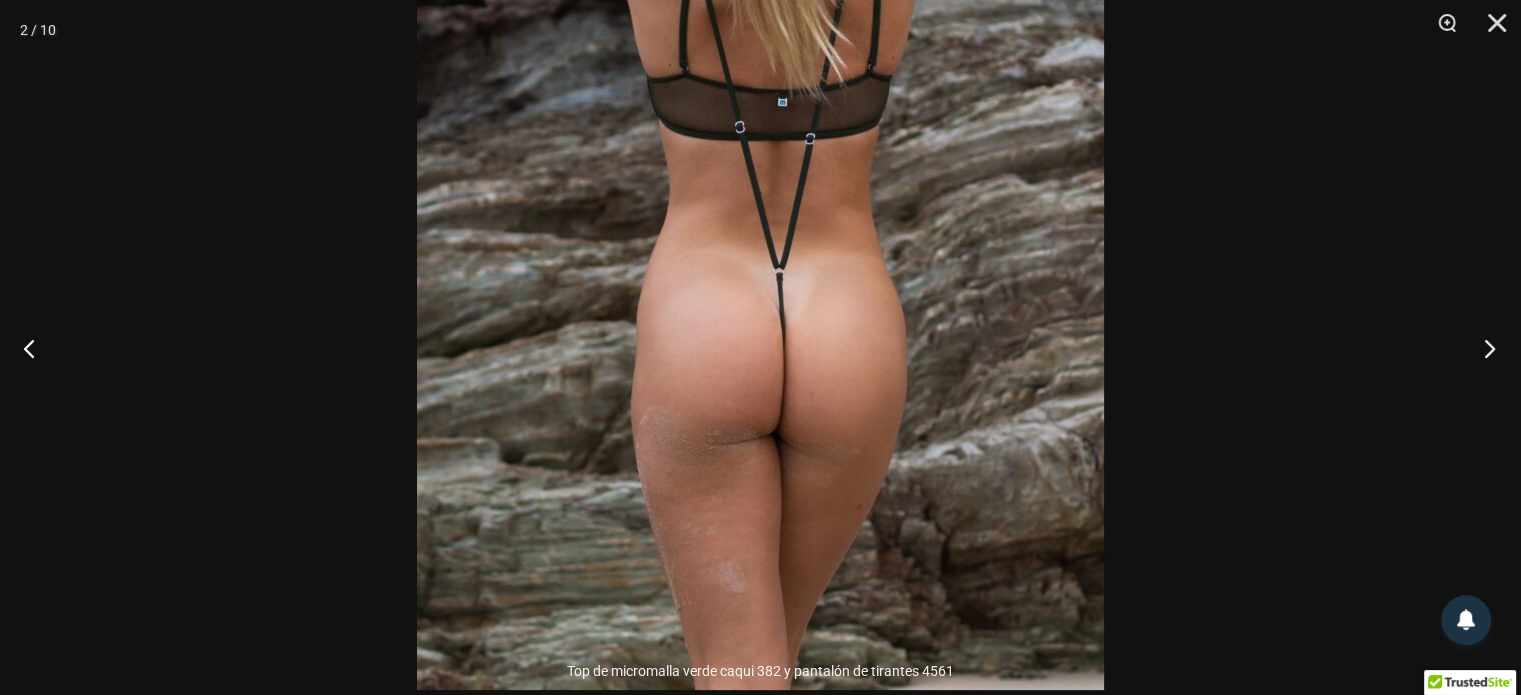 click at bounding box center [1483, 348] 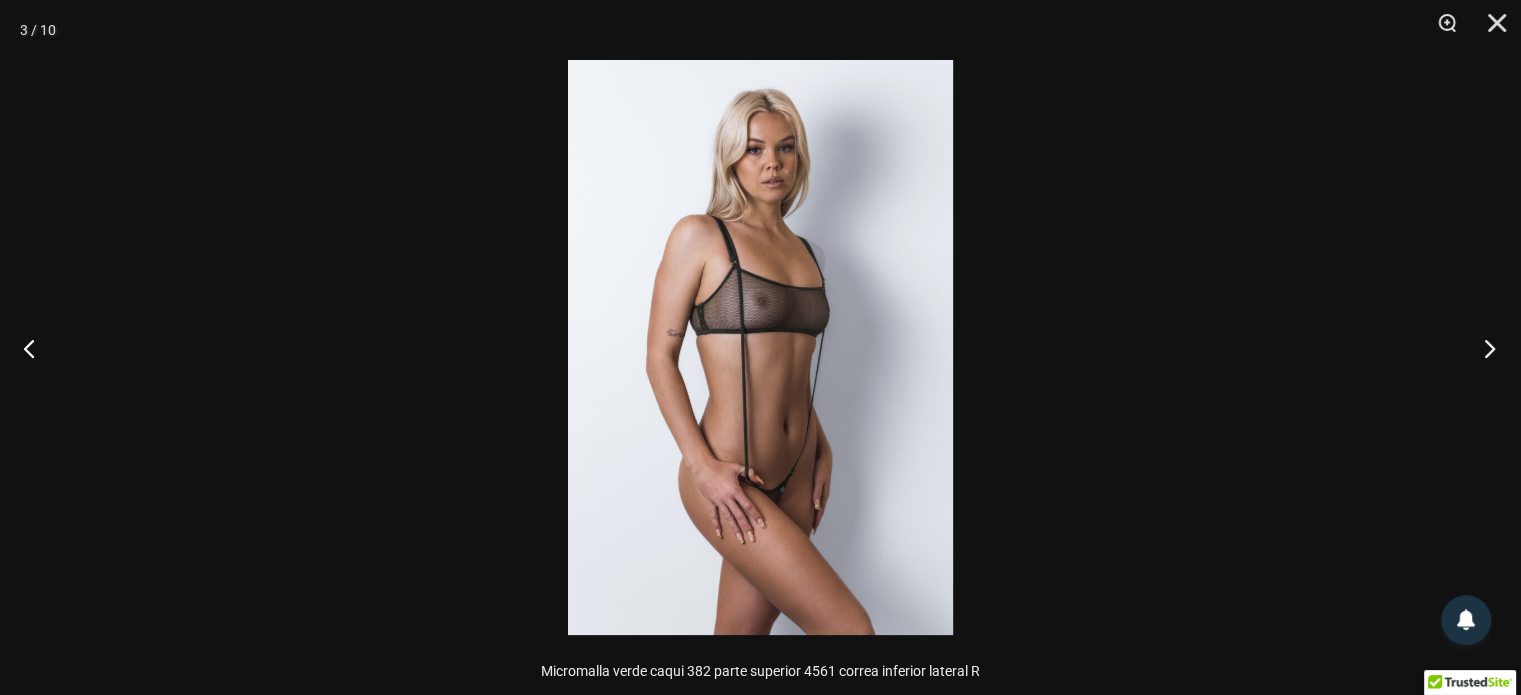 click at bounding box center (1483, 348) 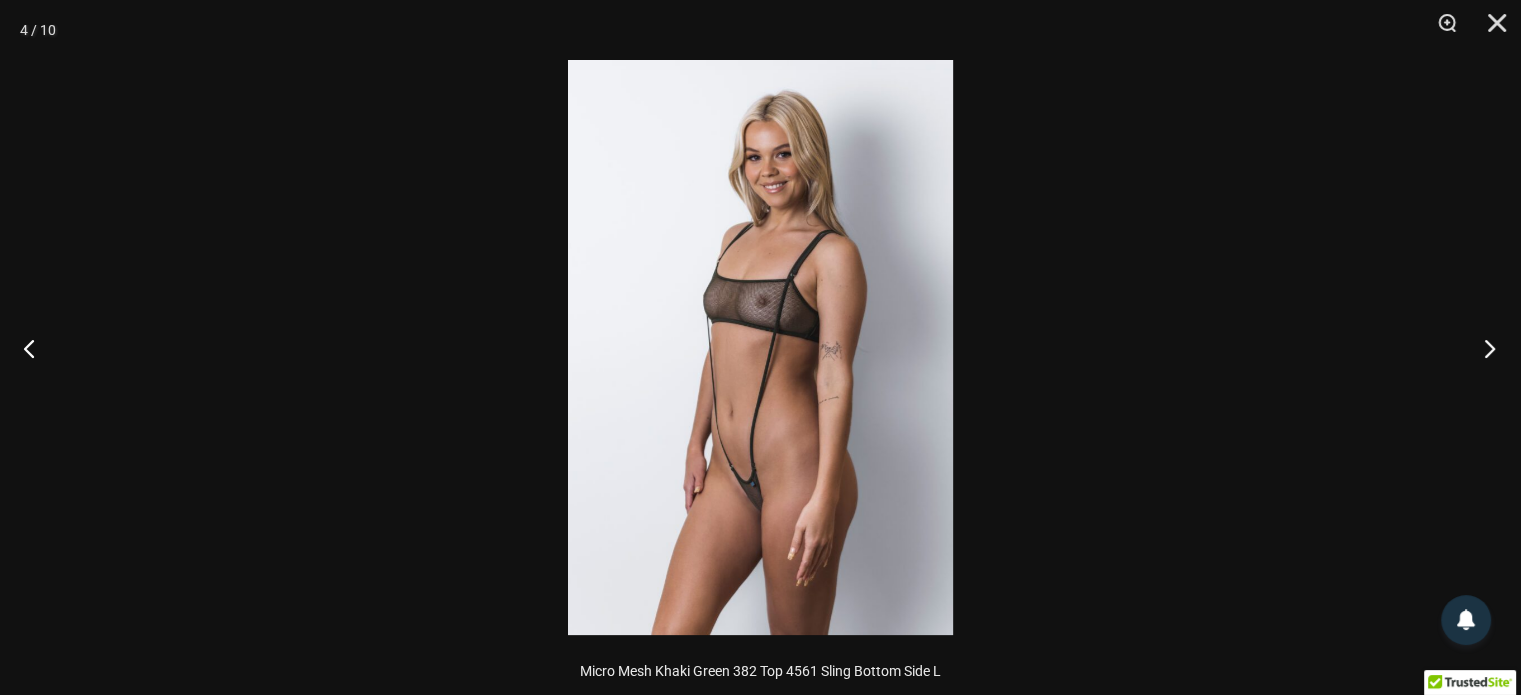 click at bounding box center (1483, 348) 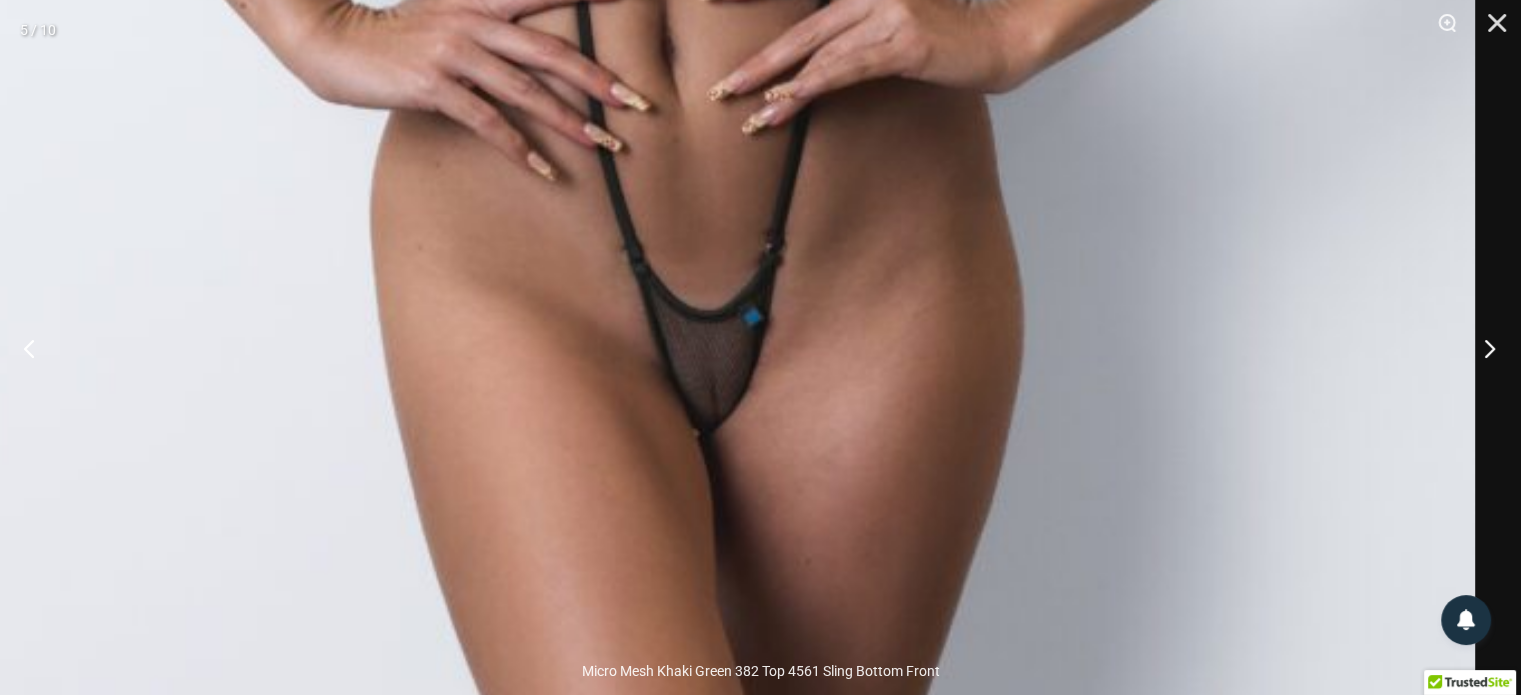 click at bounding box center (1483, 348) 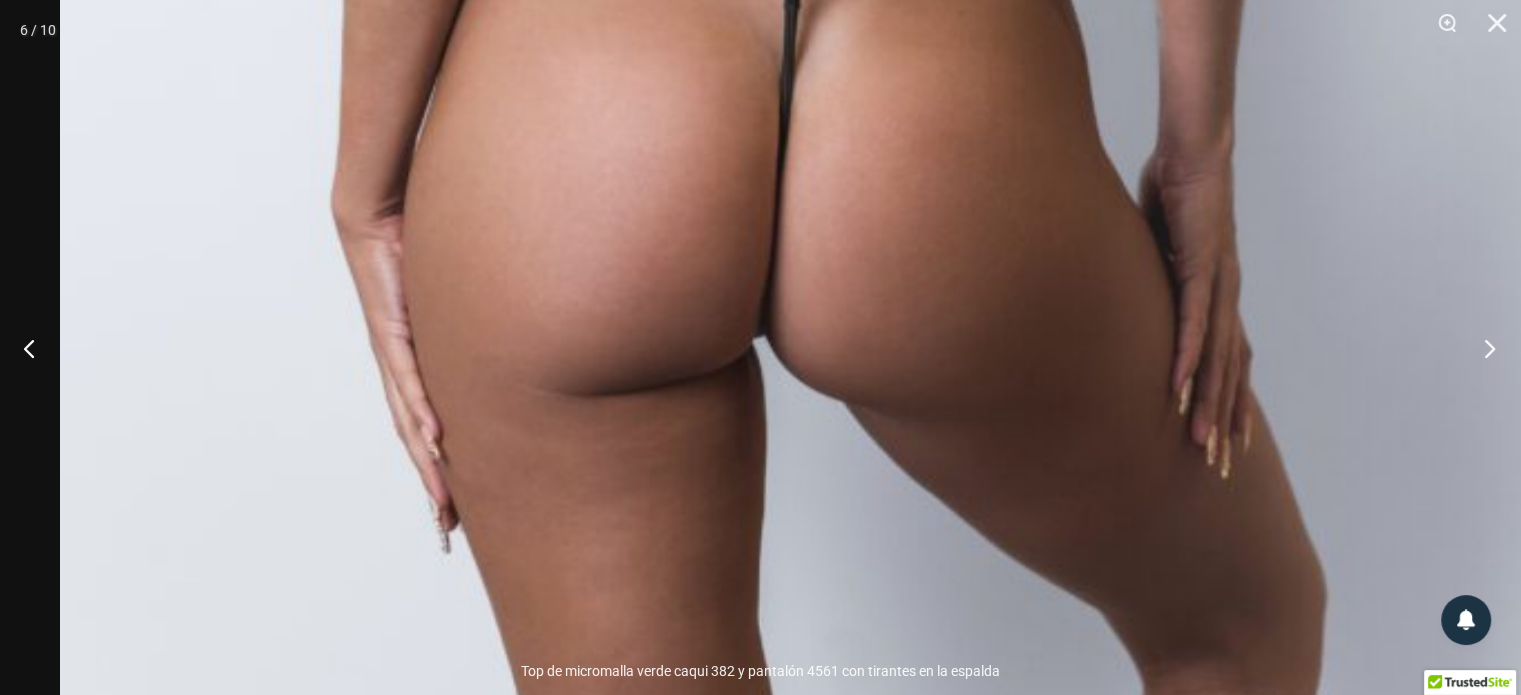 click at bounding box center (1483, 348) 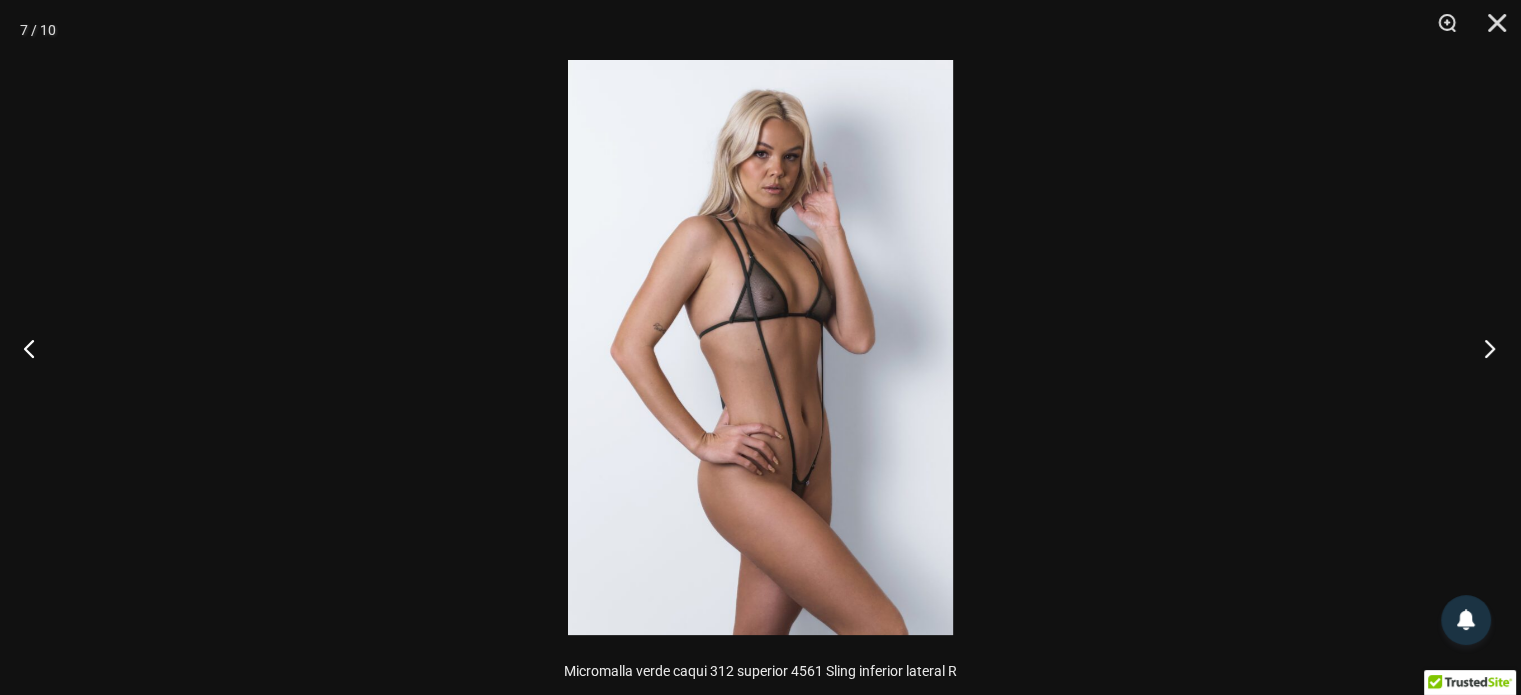 click at bounding box center [1483, 348] 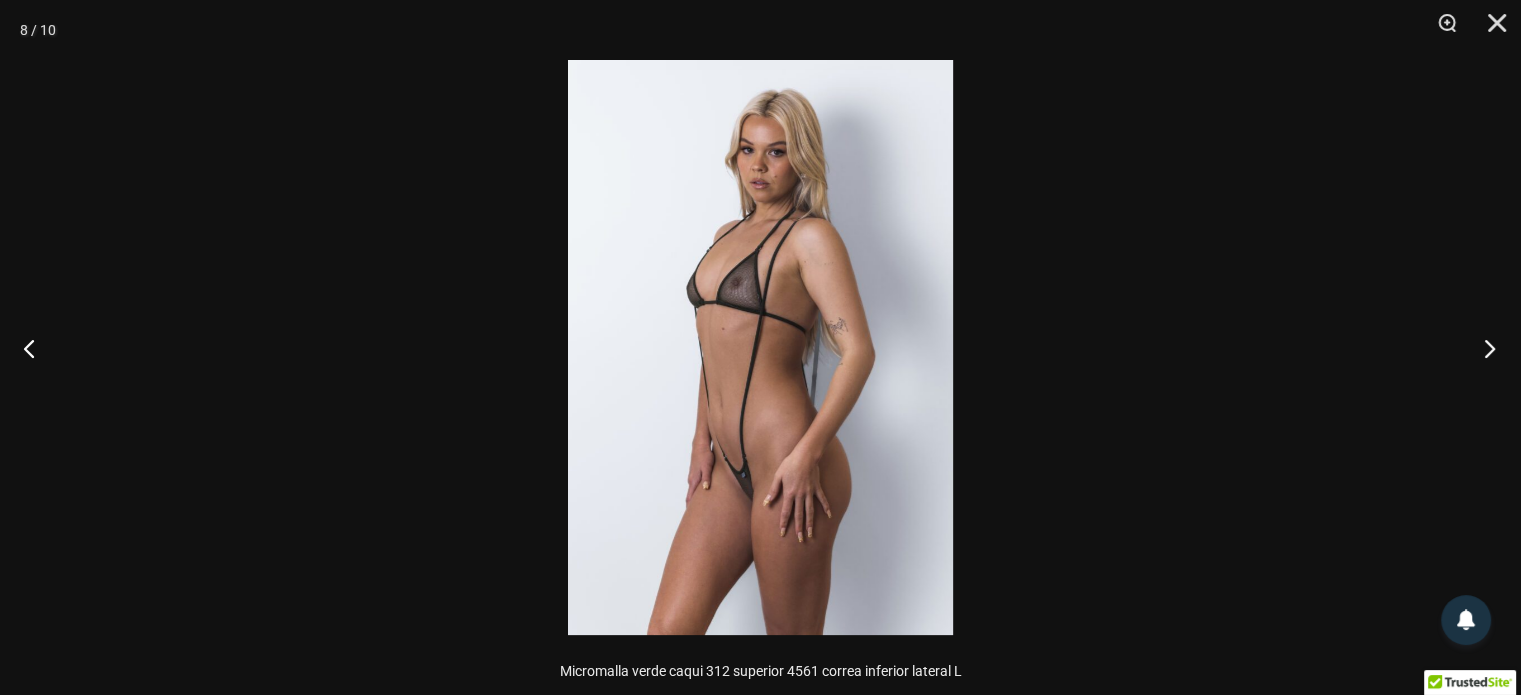 click at bounding box center (1483, 348) 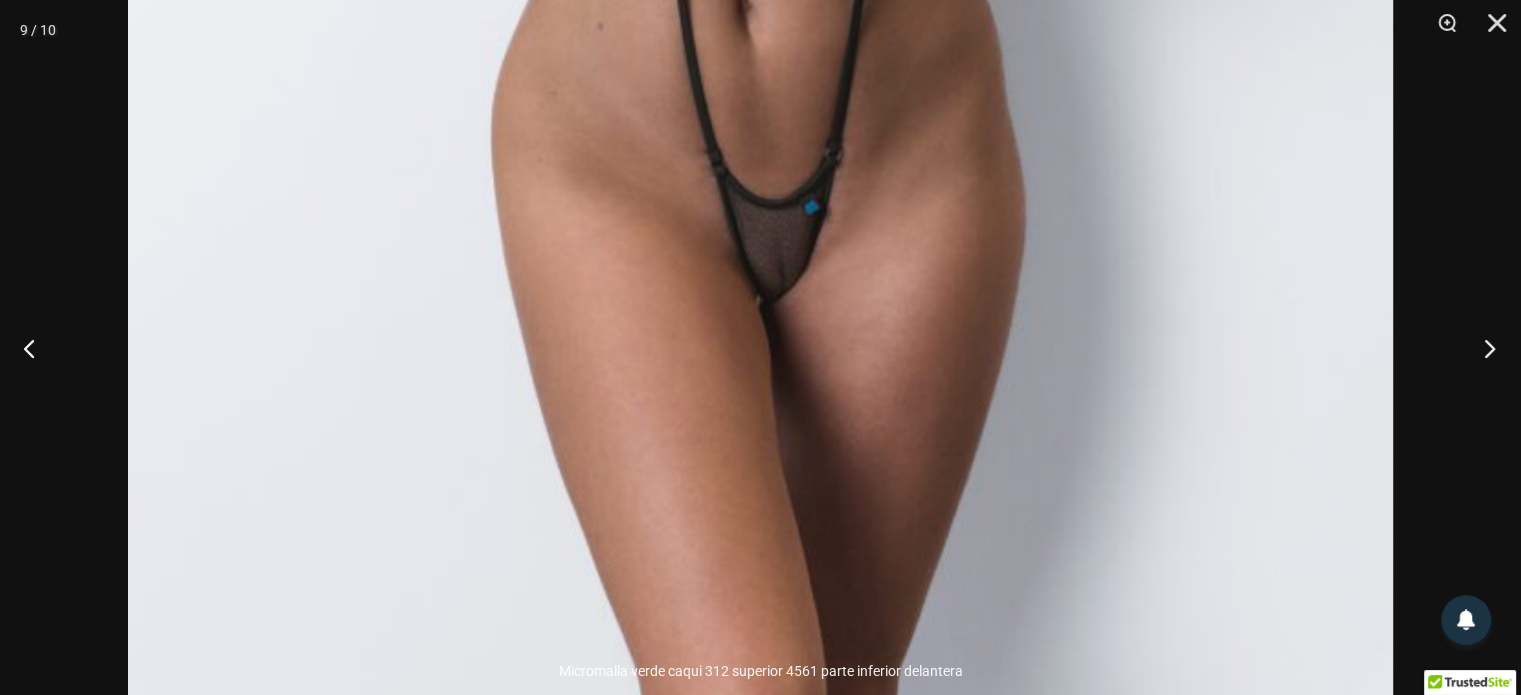 click at bounding box center (1483, 348) 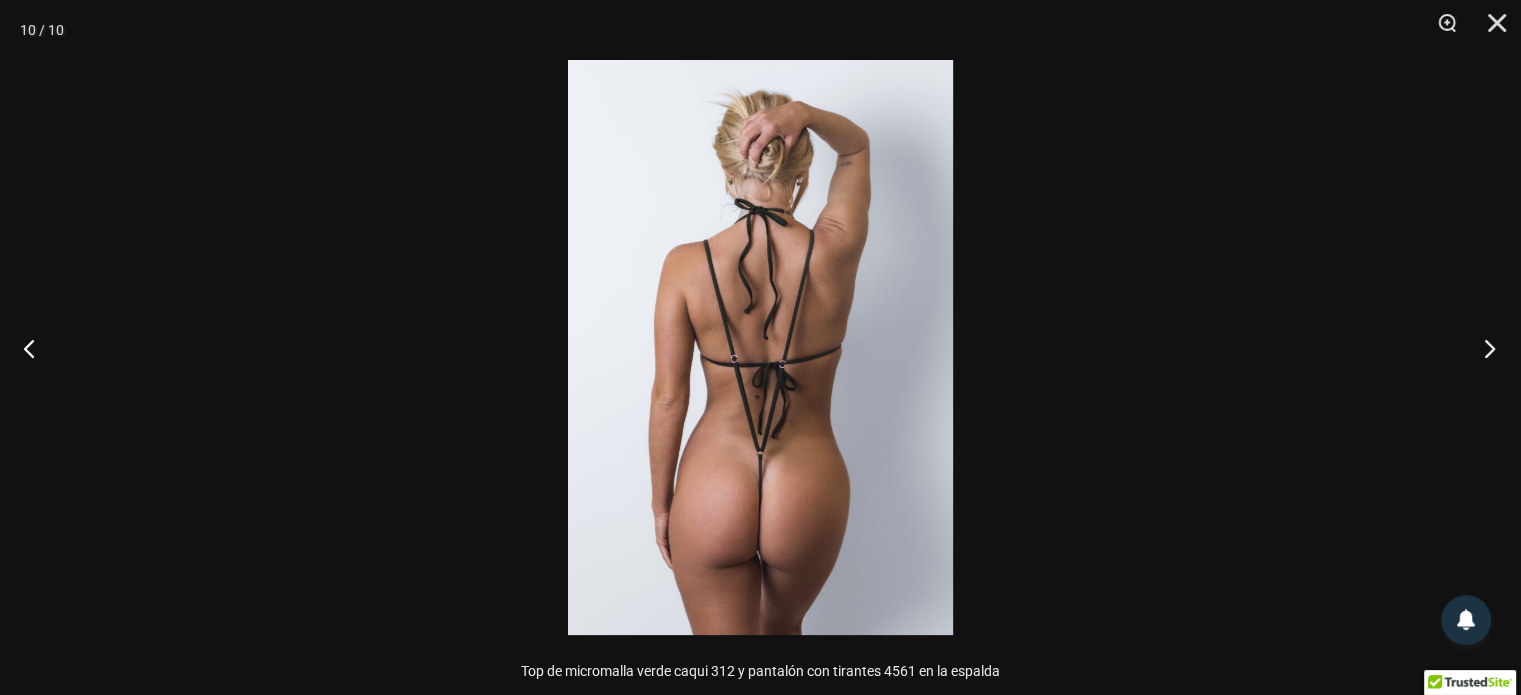click at bounding box center [1483, 348] 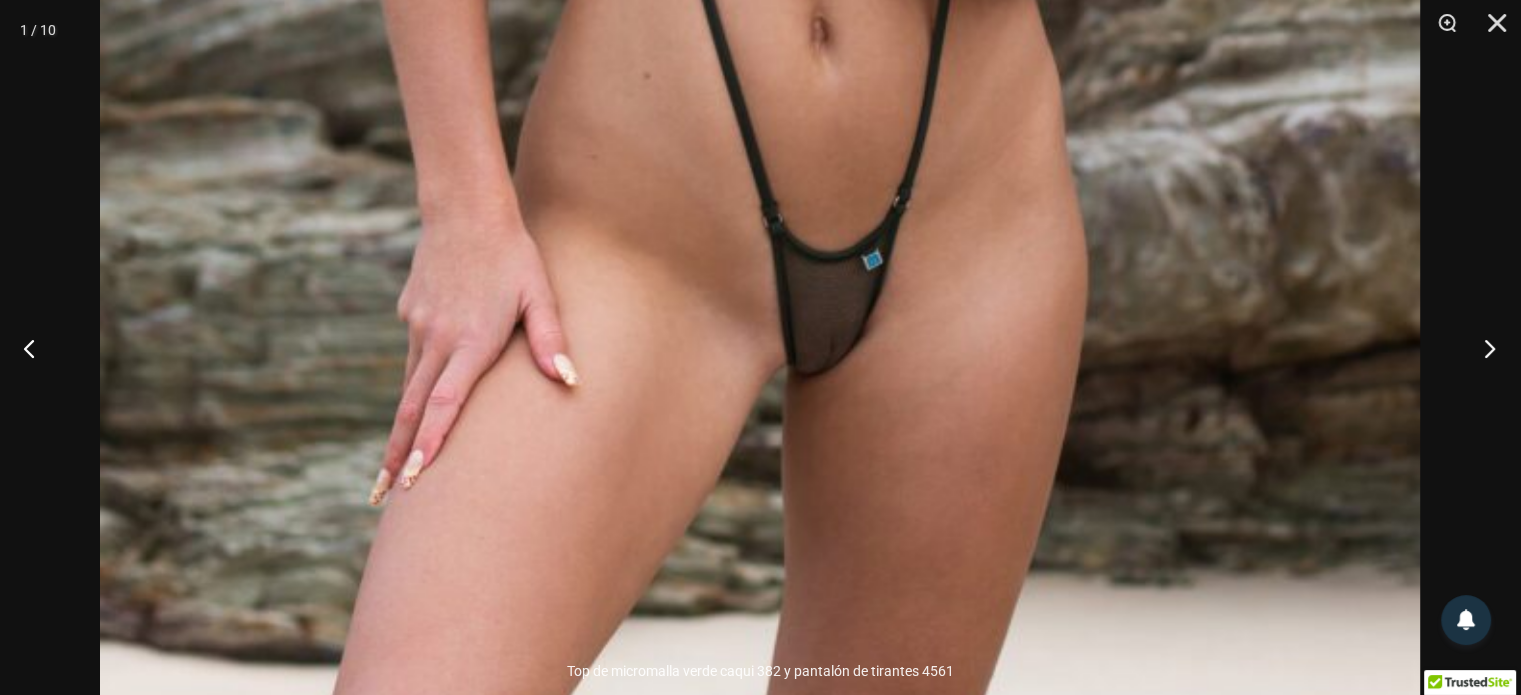 click at bounding box center (1483, 348) 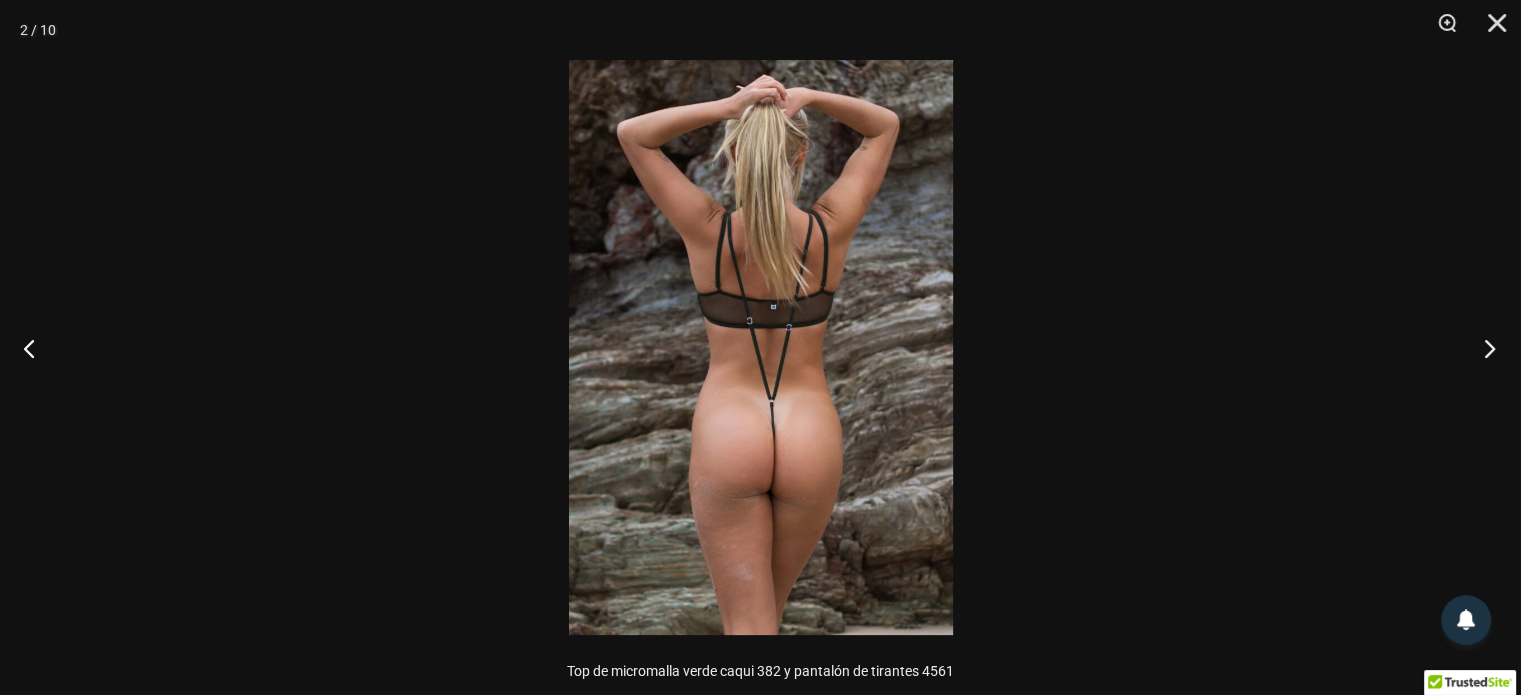 click at bounding box center (1483, 348) 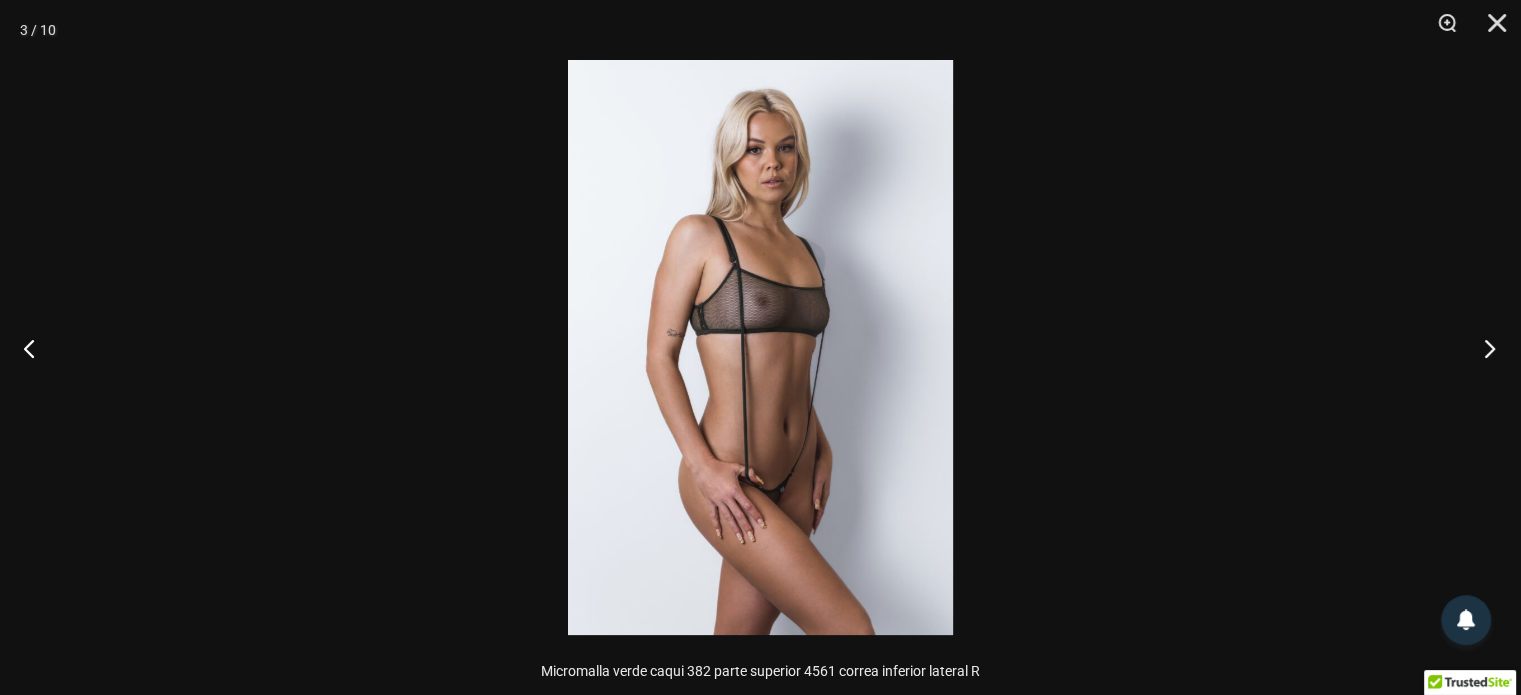 click at bounding box center (1483, 348) 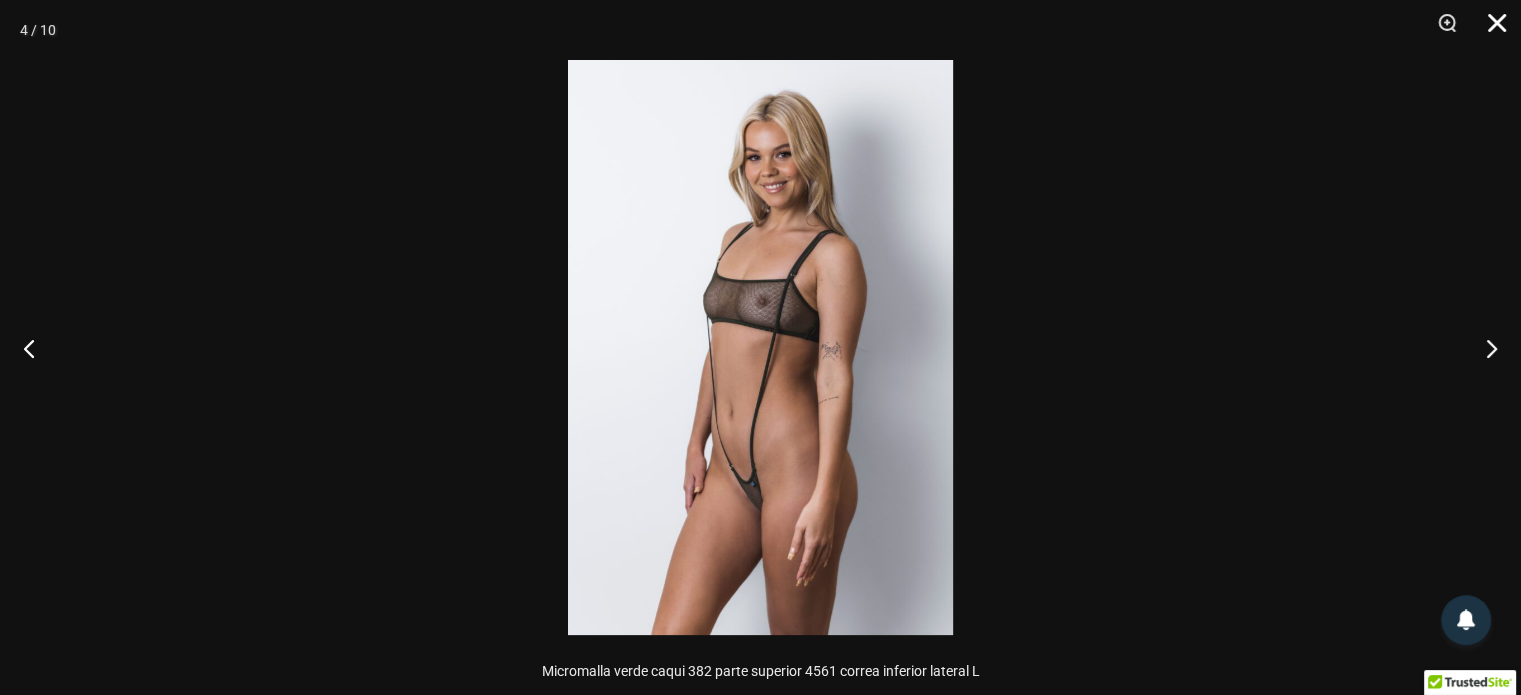click at bounding box center (1490, 30) 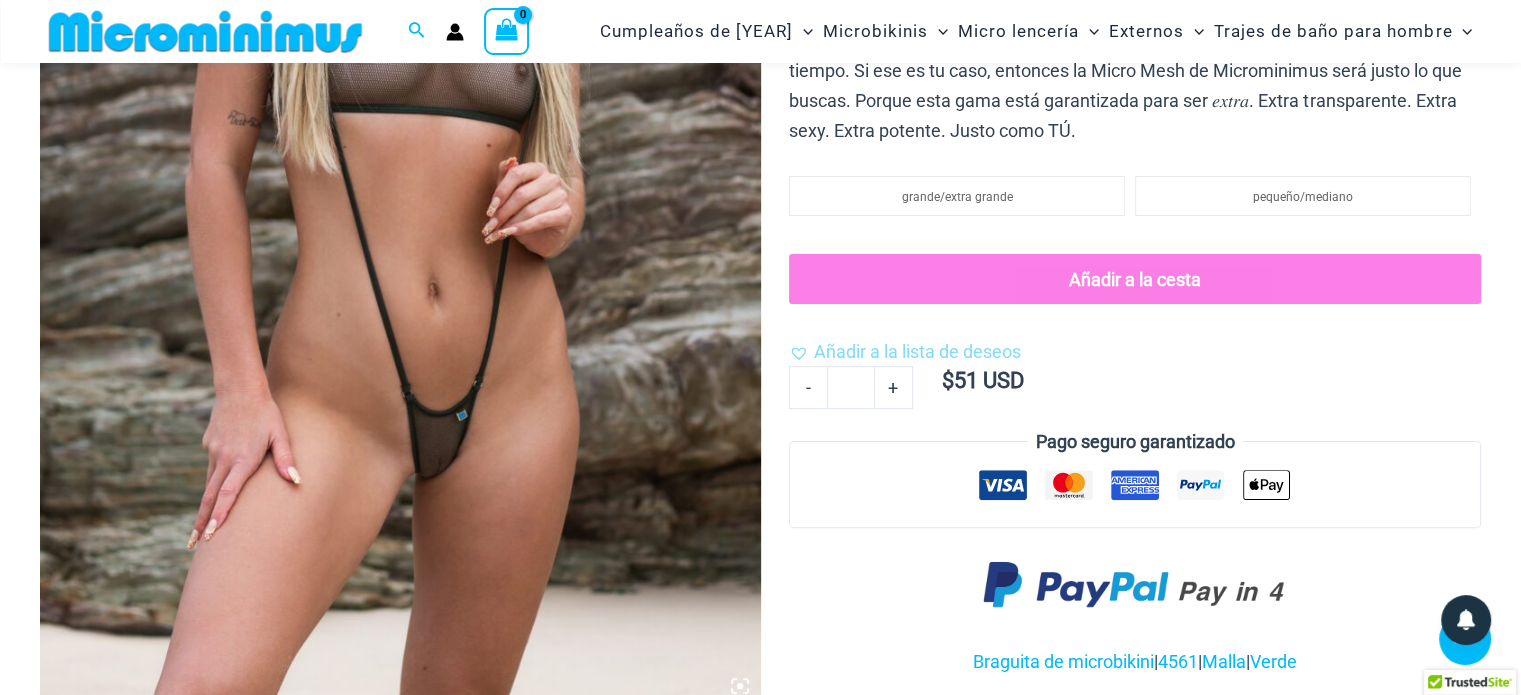 scroll, scrollTop: 504, scrollLeft: 0, axis: vertical 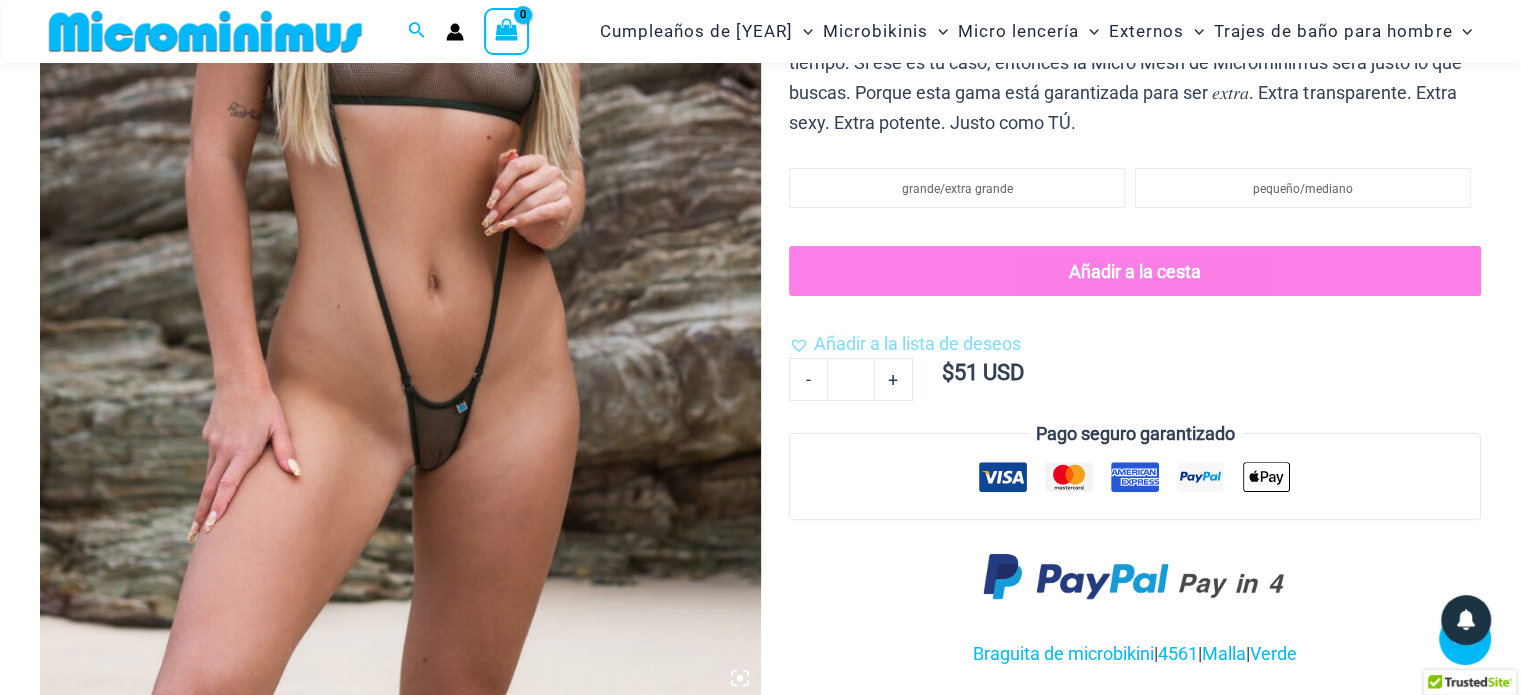 click at bounding box center (400, 158) 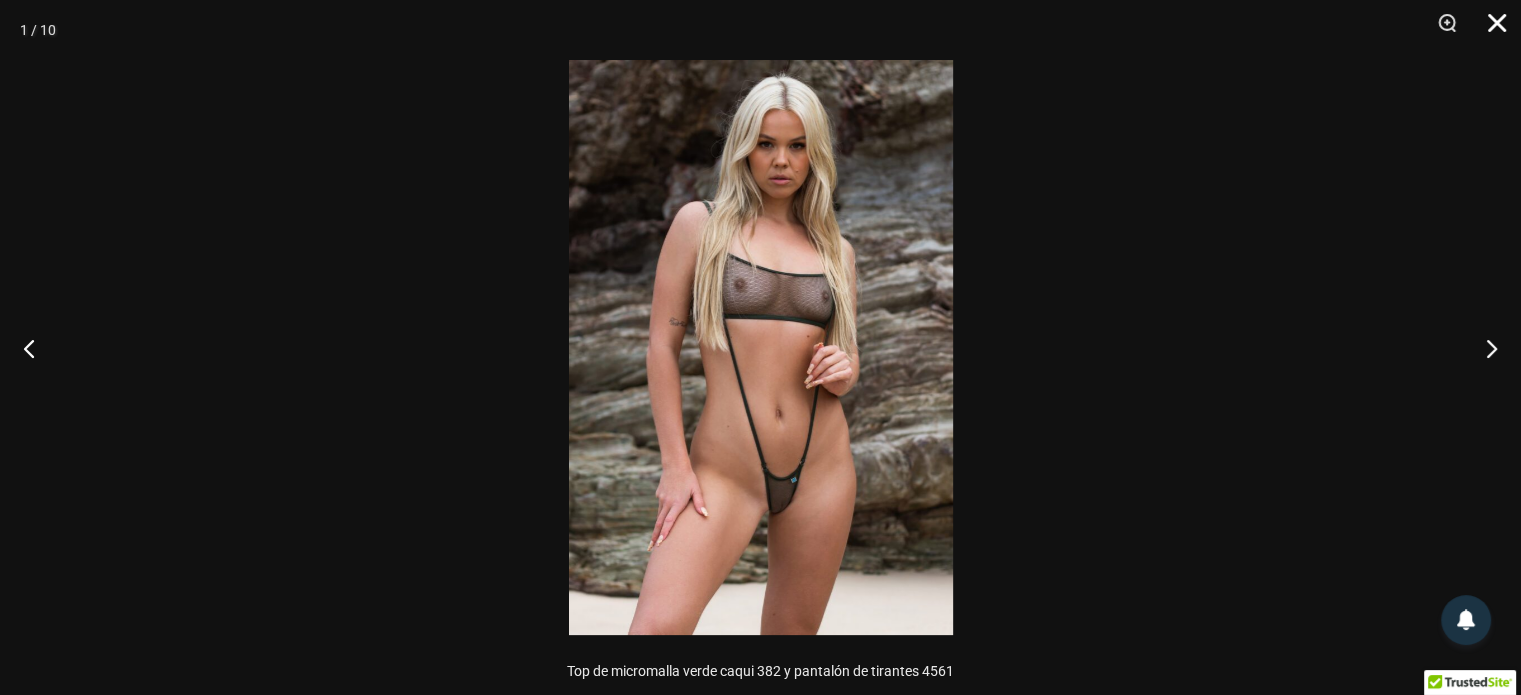 click at bounding box center (1490, 30) 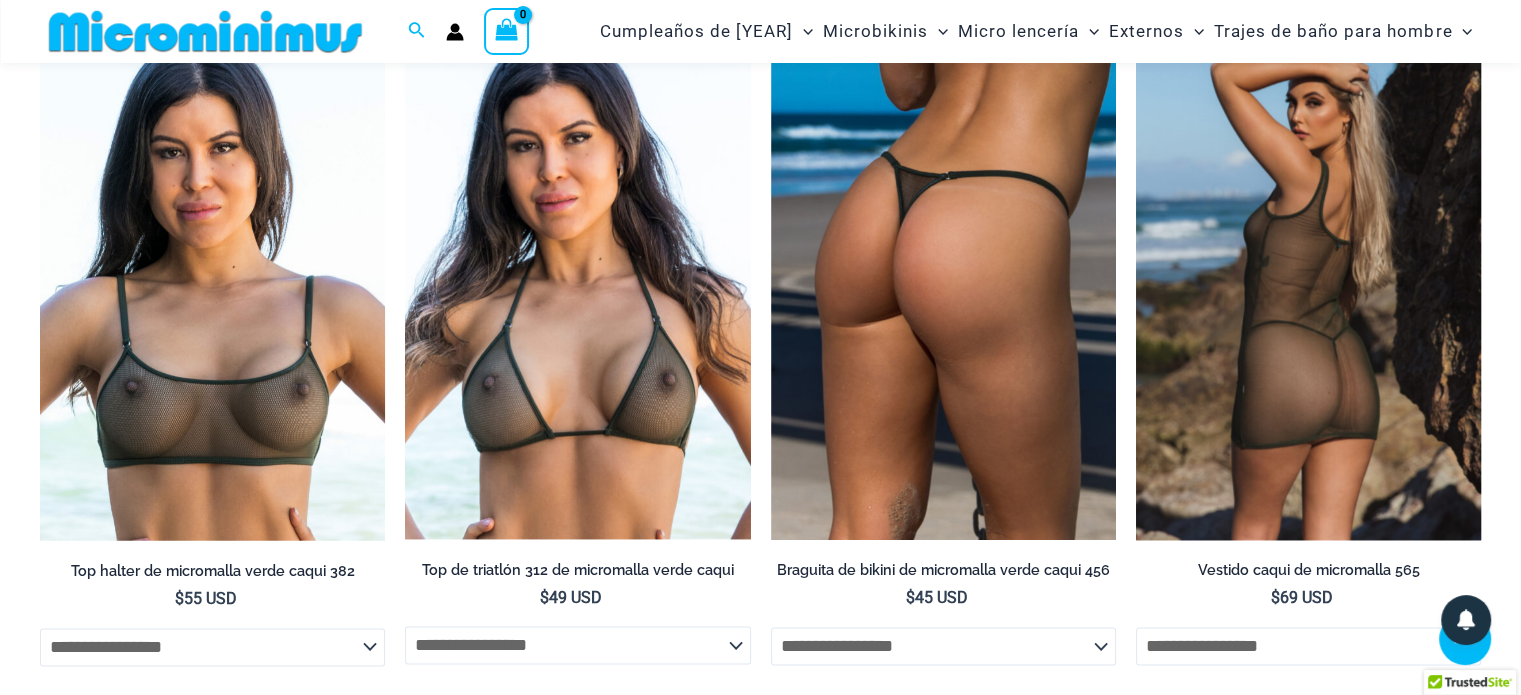 scroll, scrollTop: 2367, scrollLeft: 0, axis: vertical 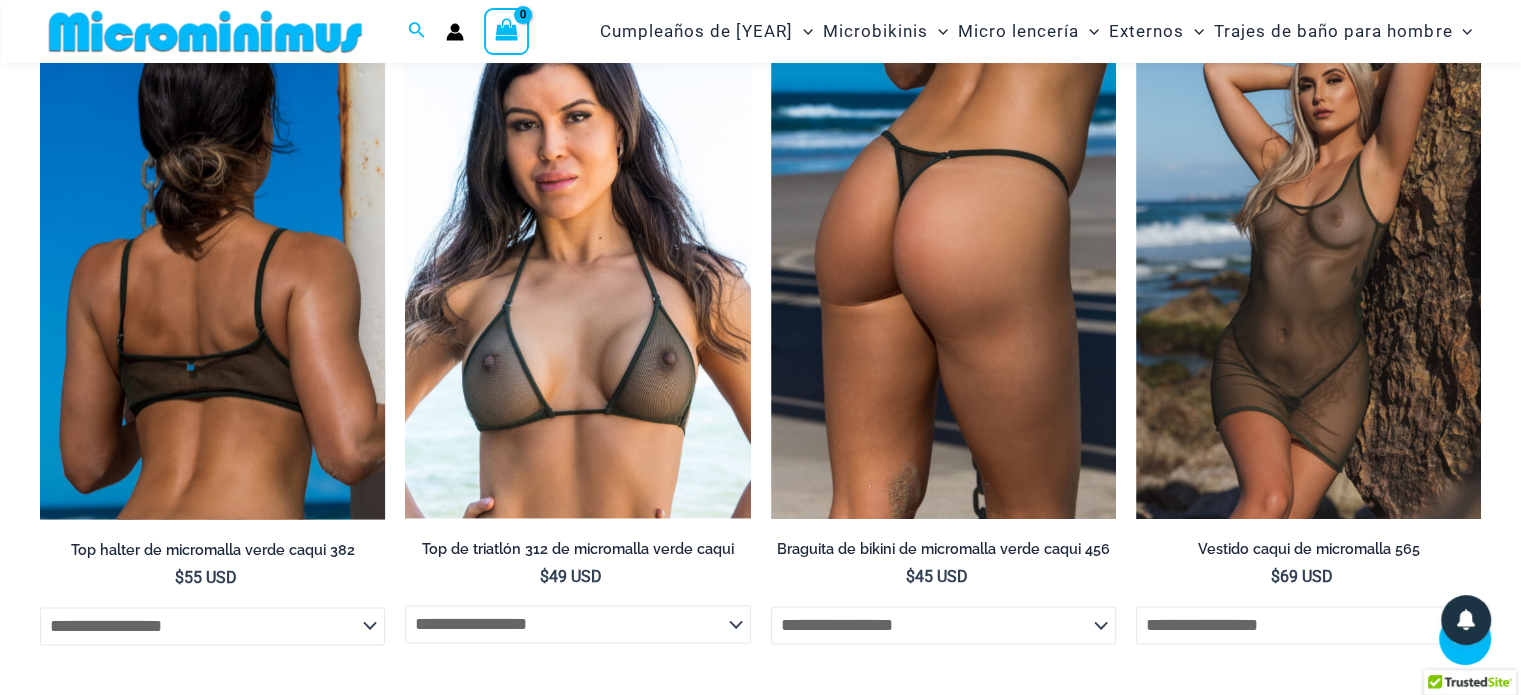 click at bounding box center (212, 260) 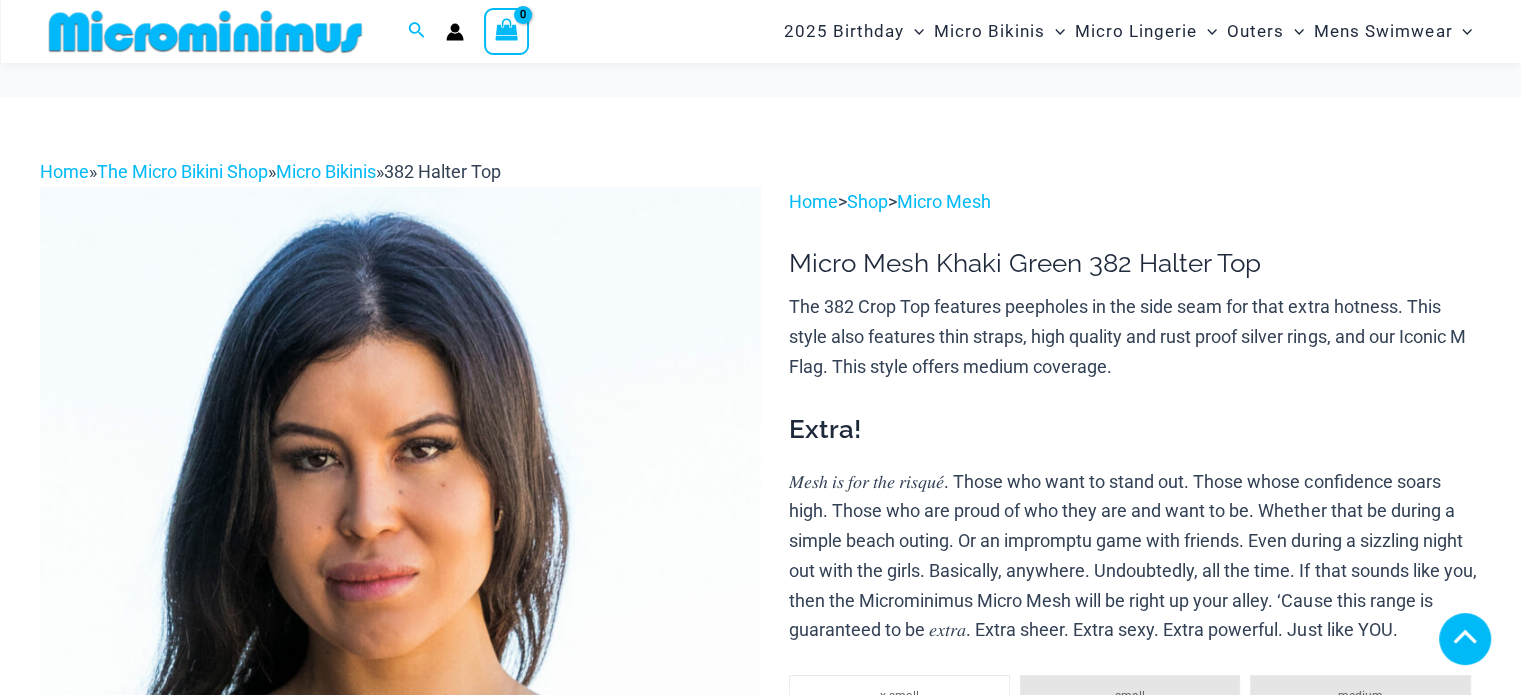 scroll, scrollTop: 430, scrollLeft: 0, axis: vertical 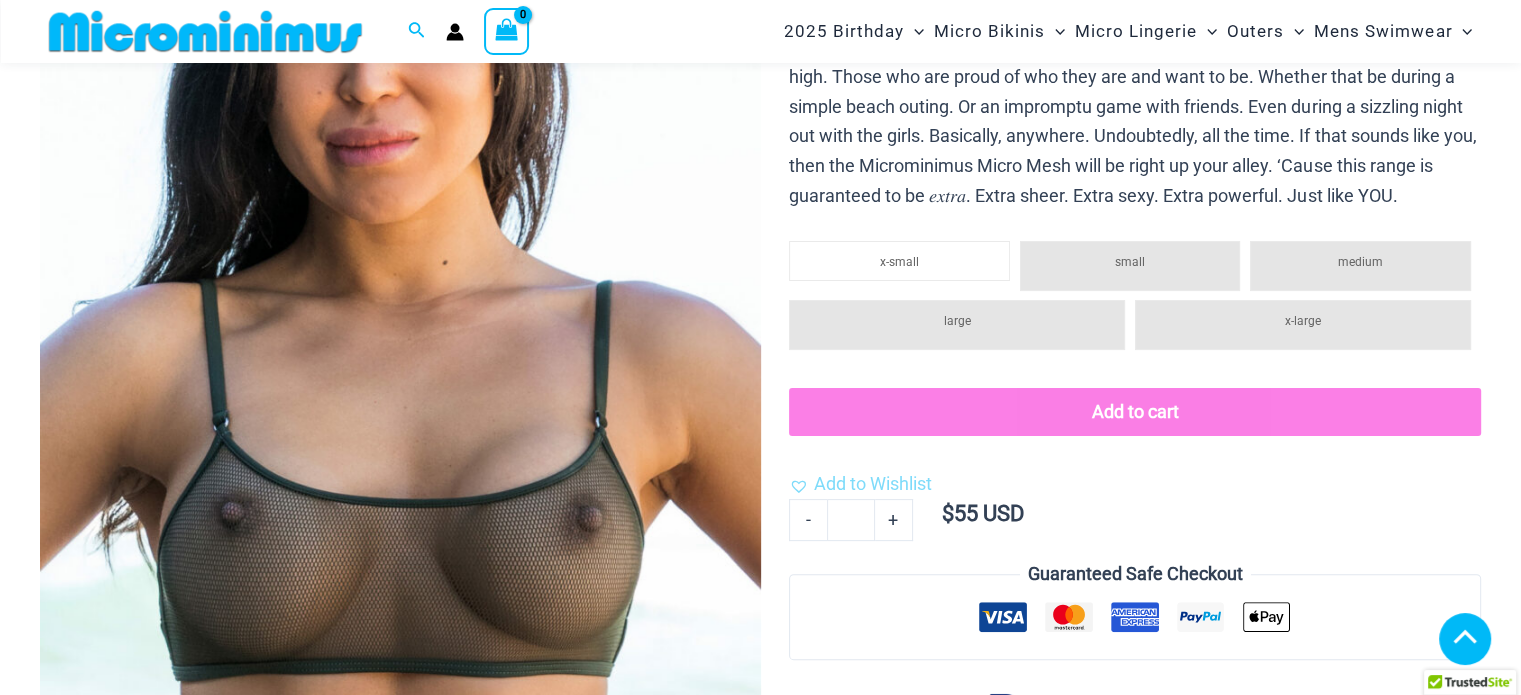 select 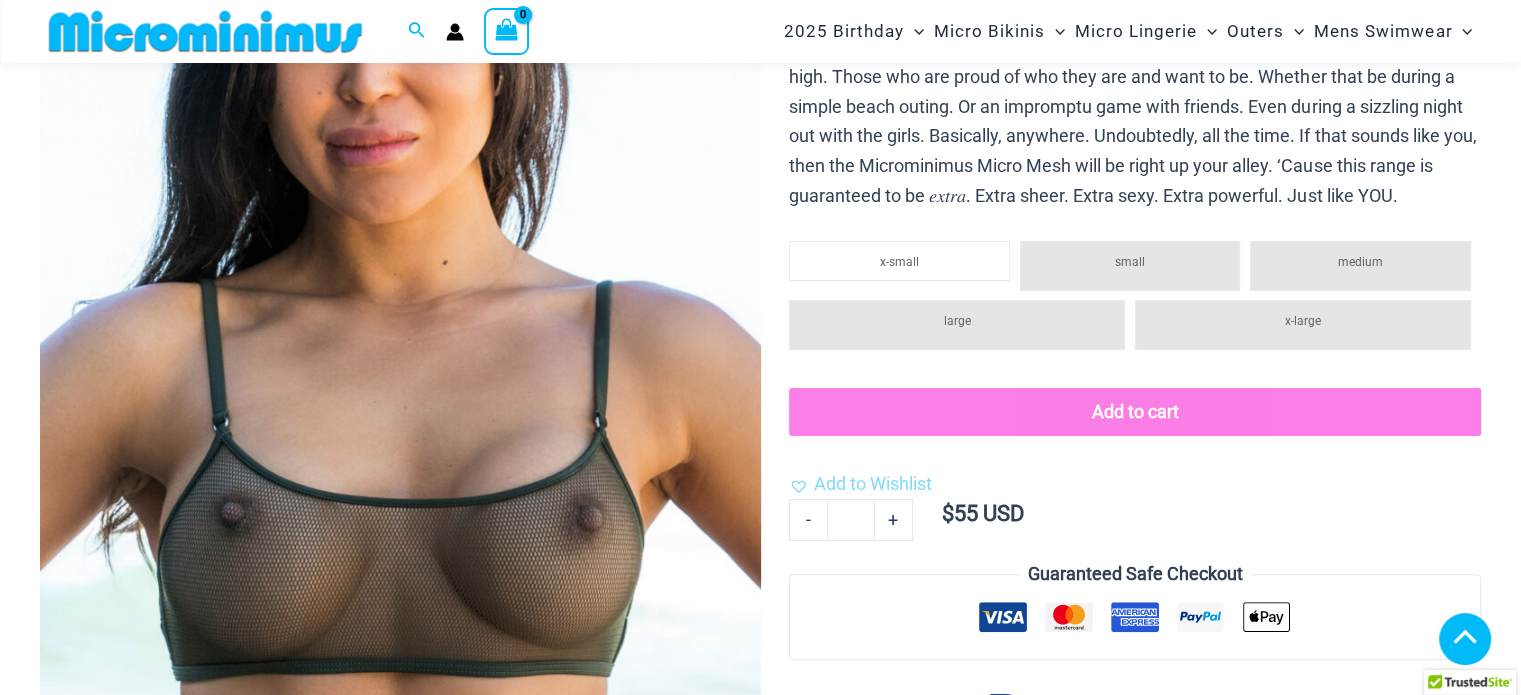 type on "**********" 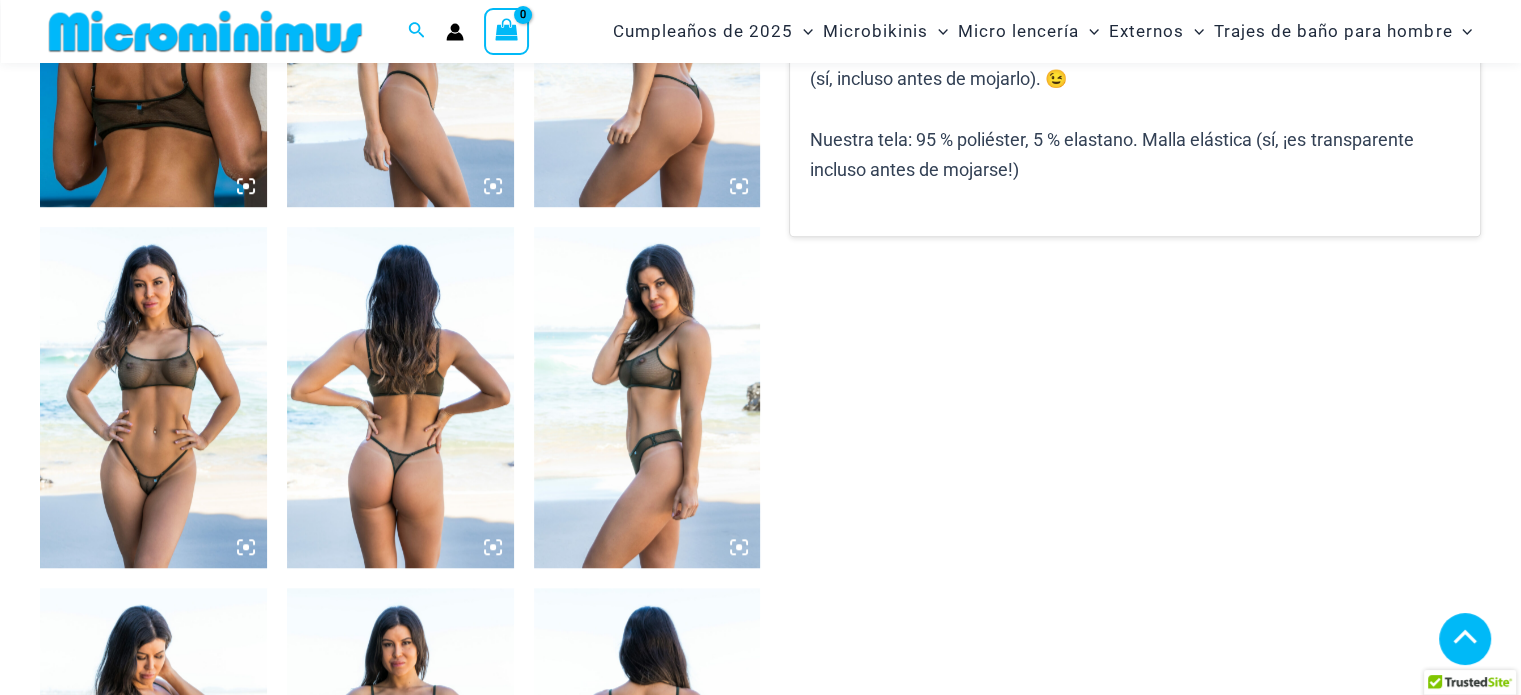 scroll, scrollTop: 1405, scrollLeft: 0, axis: vertical 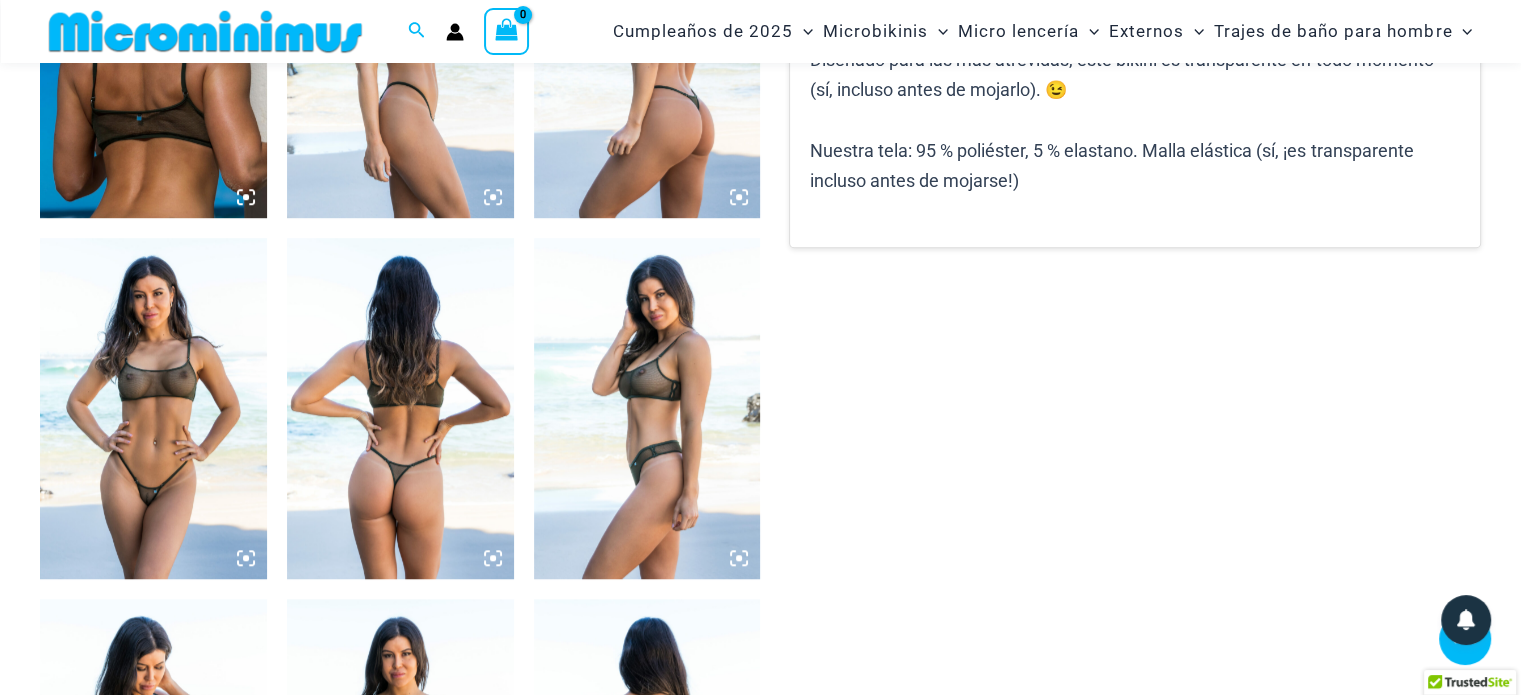 click at bounding box center [153, 408] 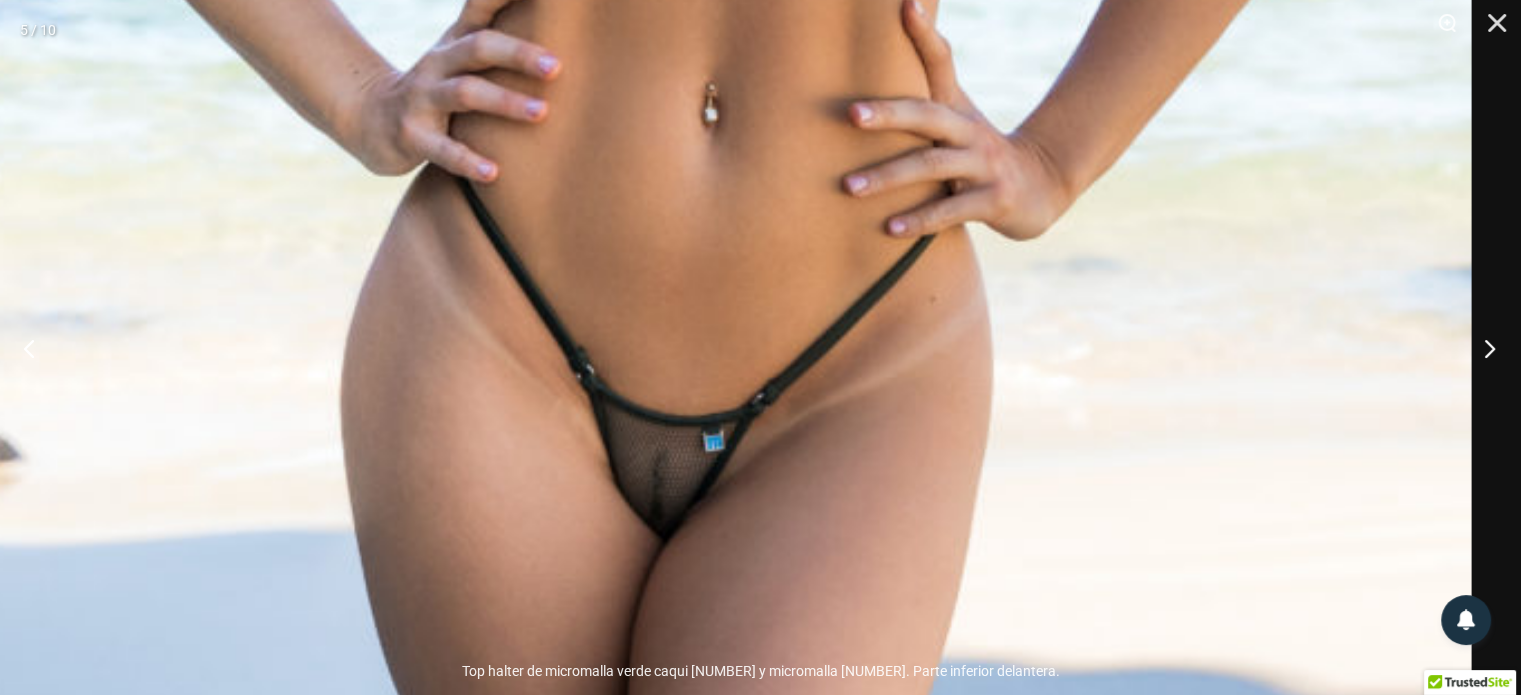 click at bounding box center [1483, 348] 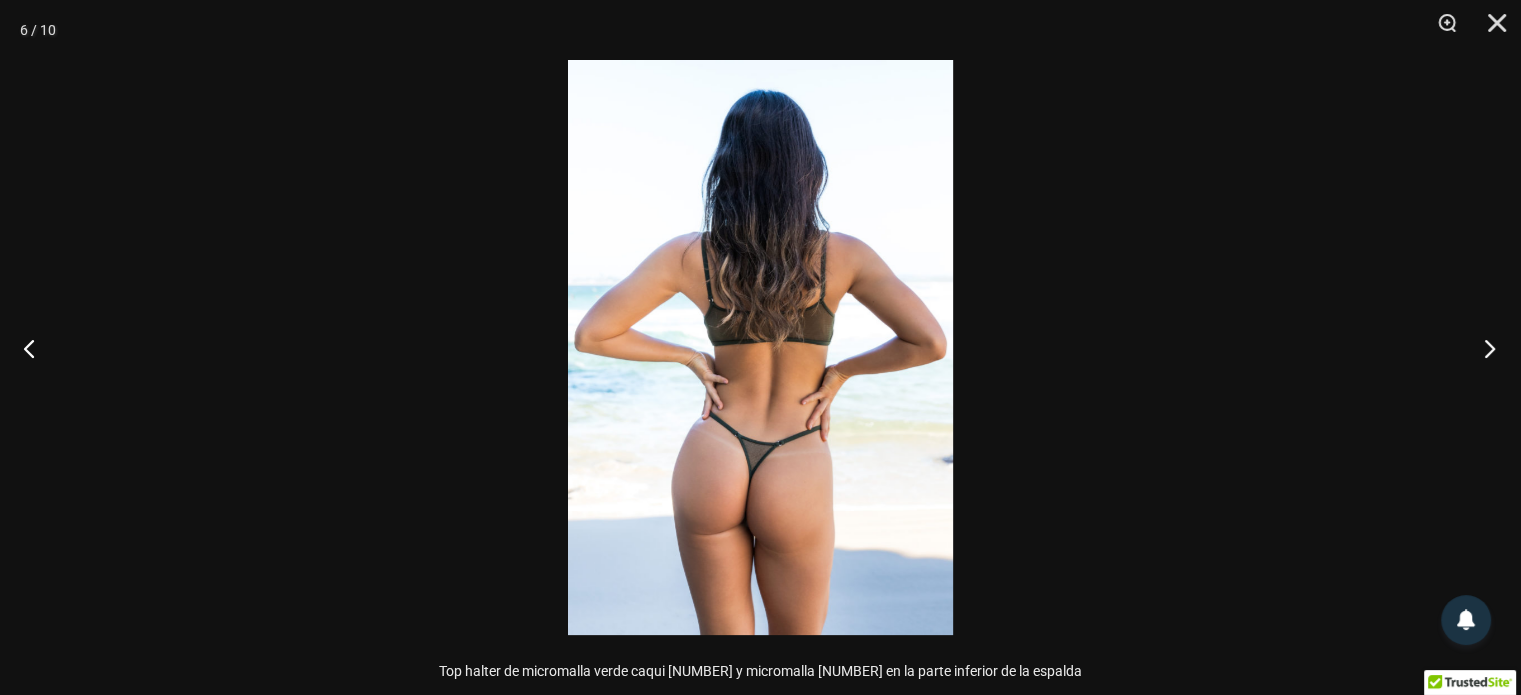 click at bounding box center [1483, 348] 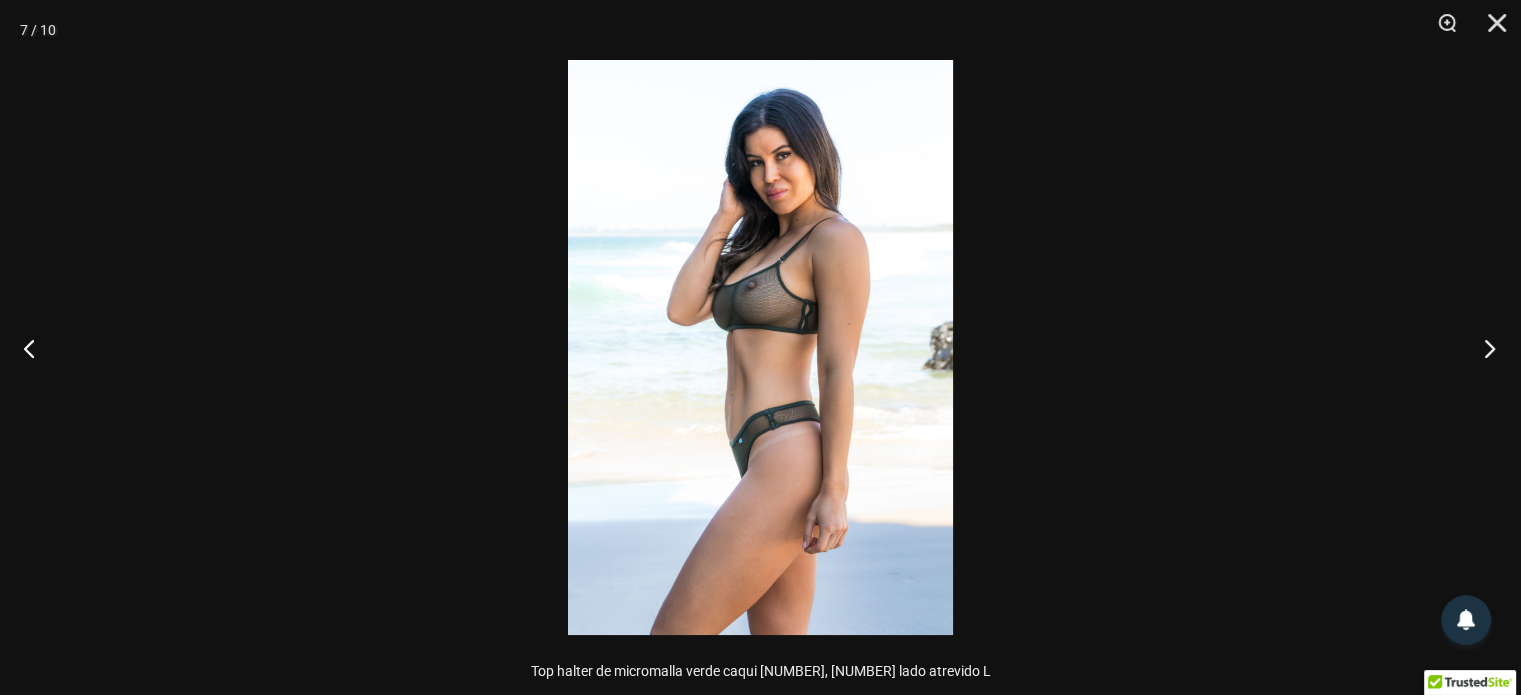 click at bounding box center (1483, 348) 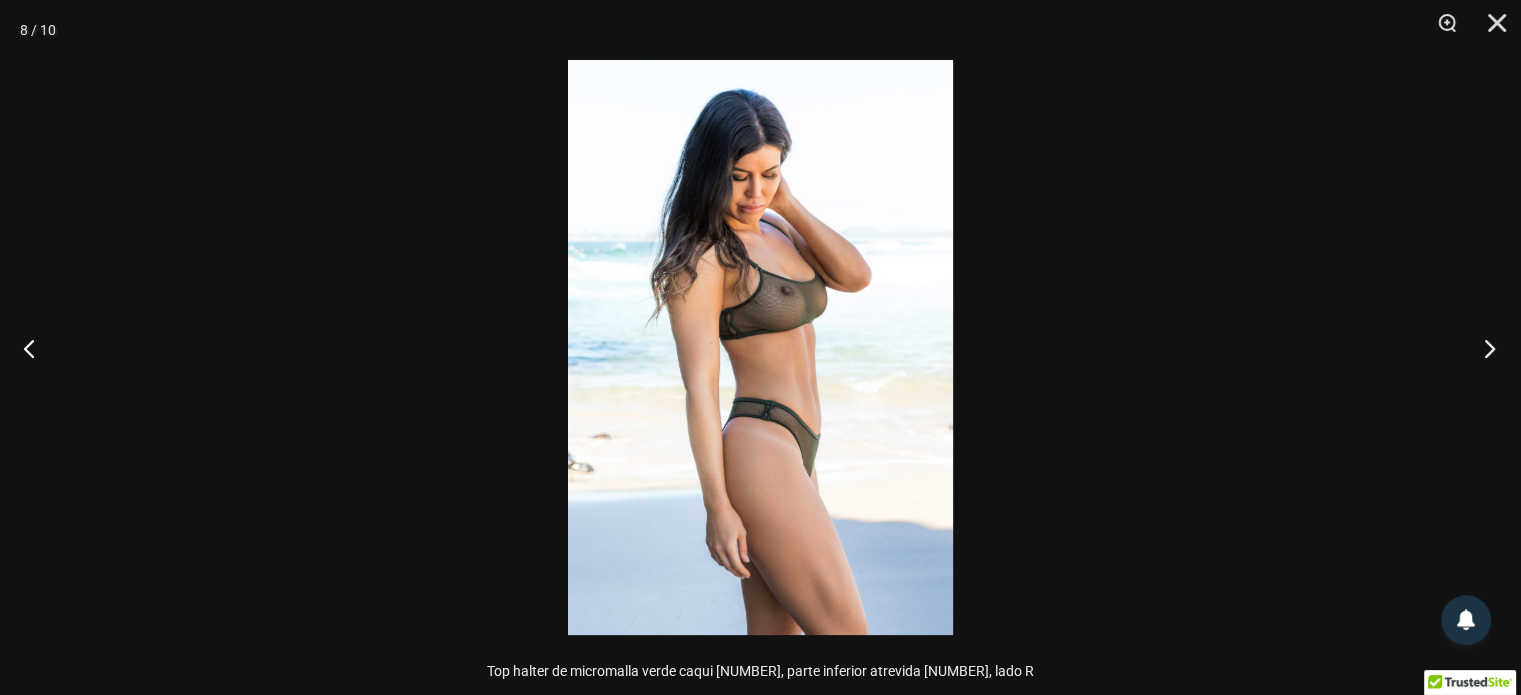 click at bounding box center (1483, 348) 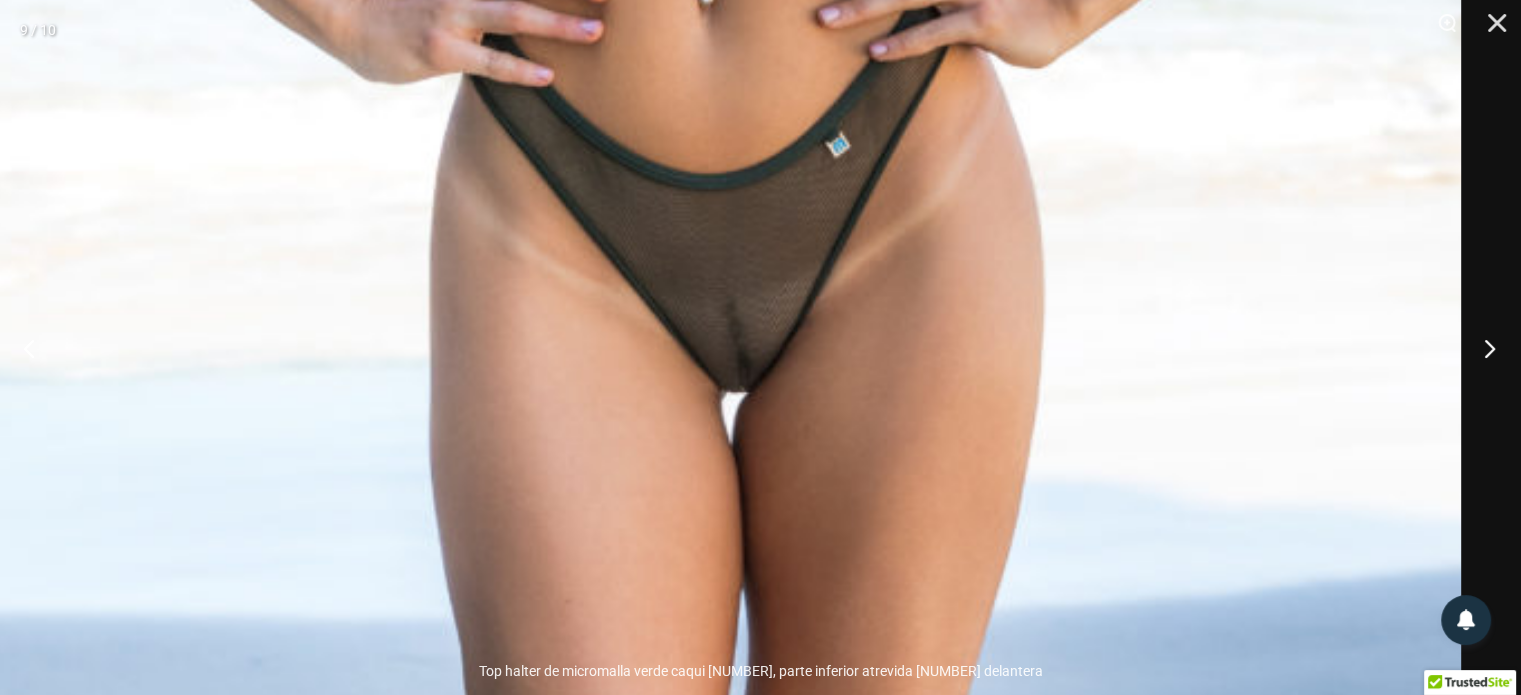 click at bounding box center (1483, 348) 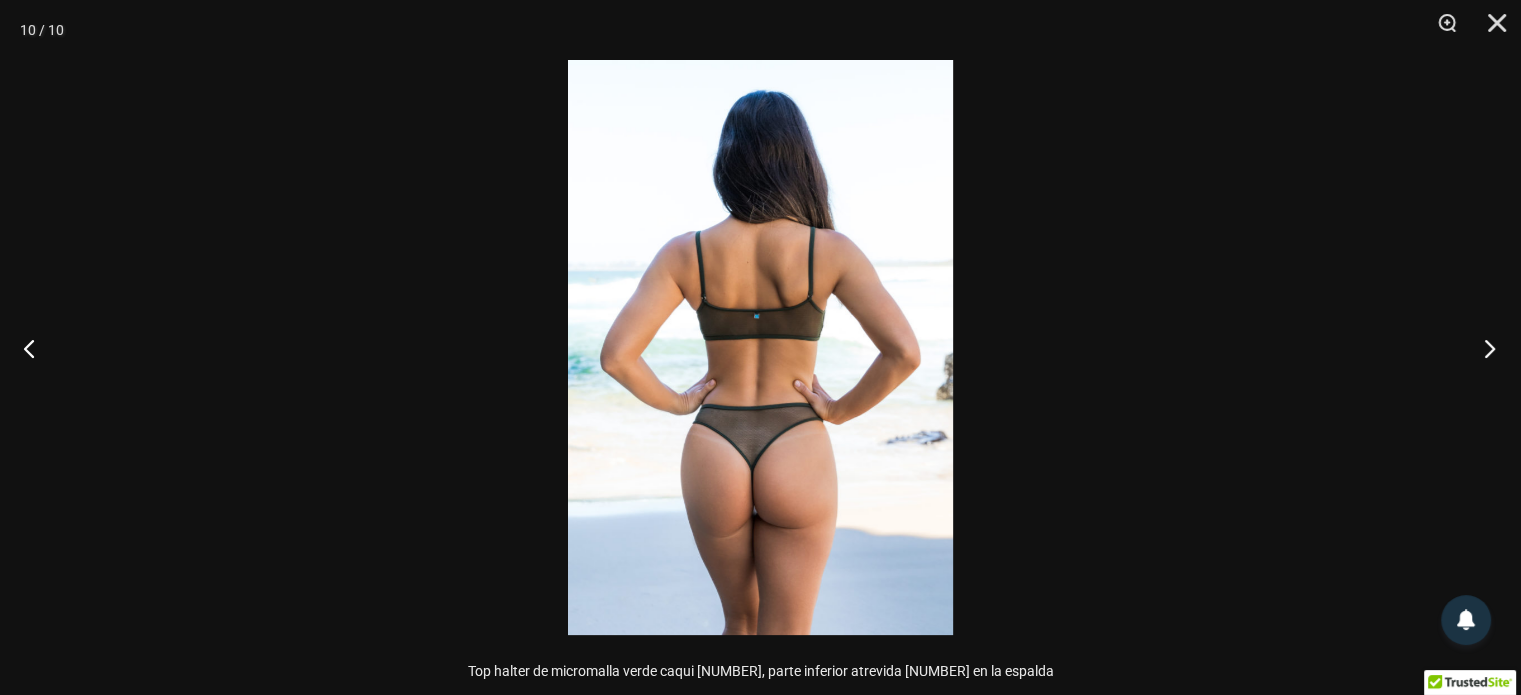 click at bounding box center (1483, 348) 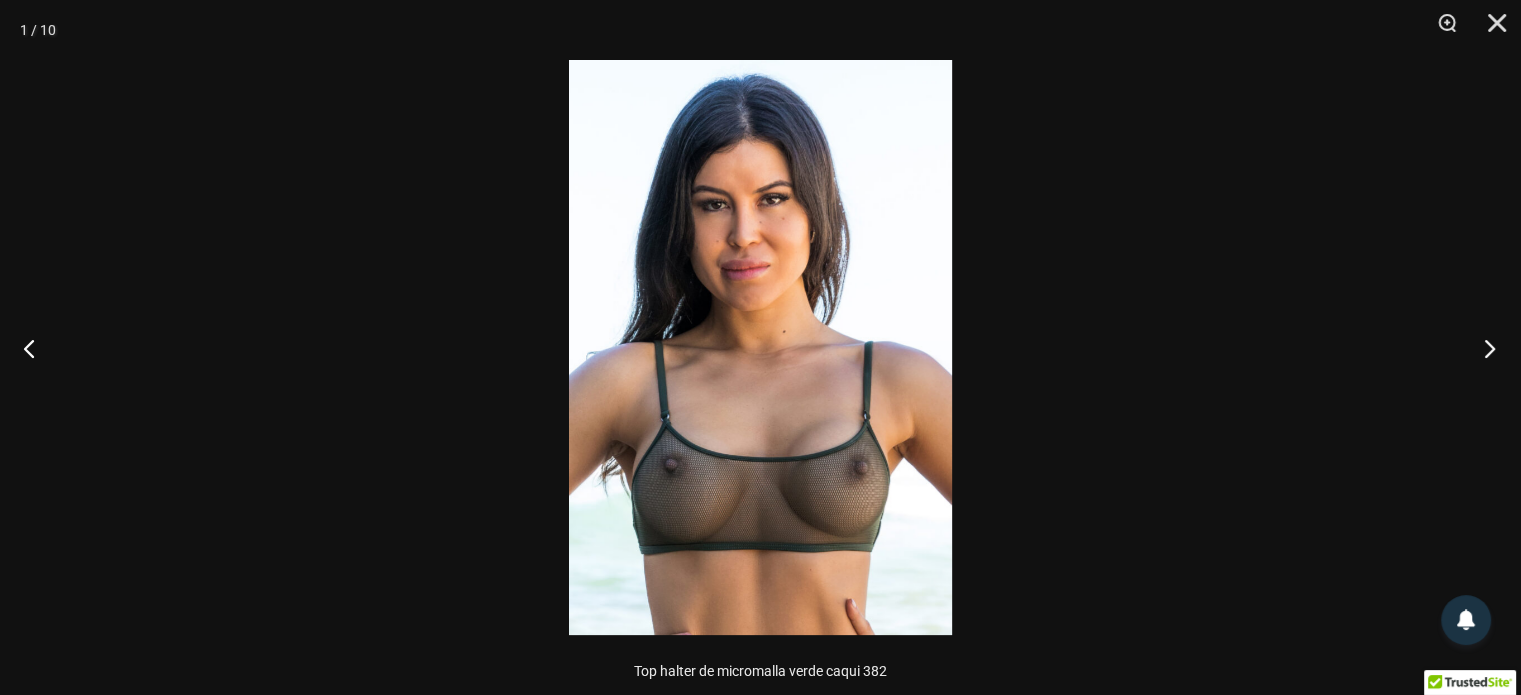 click at bounding box center (1483, 348) 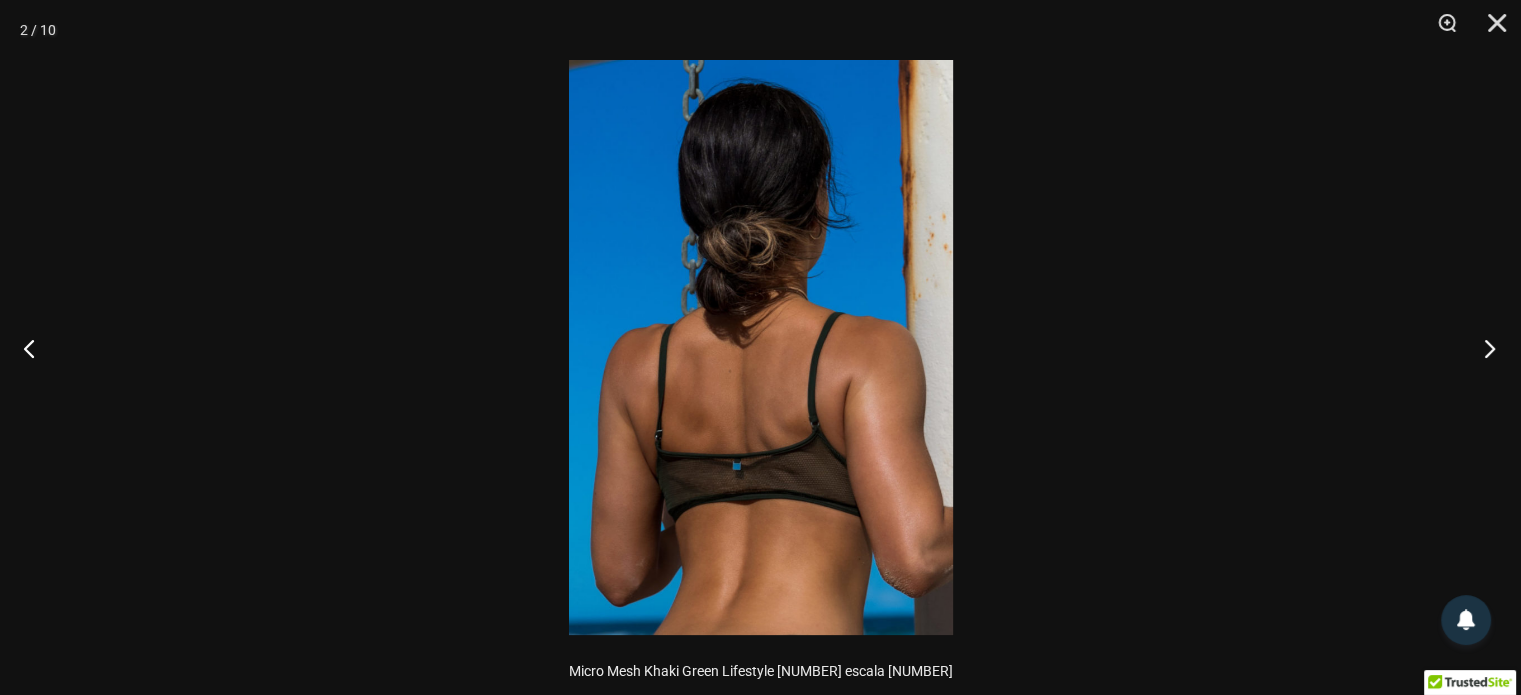 click at bounding box center [1483, 348] 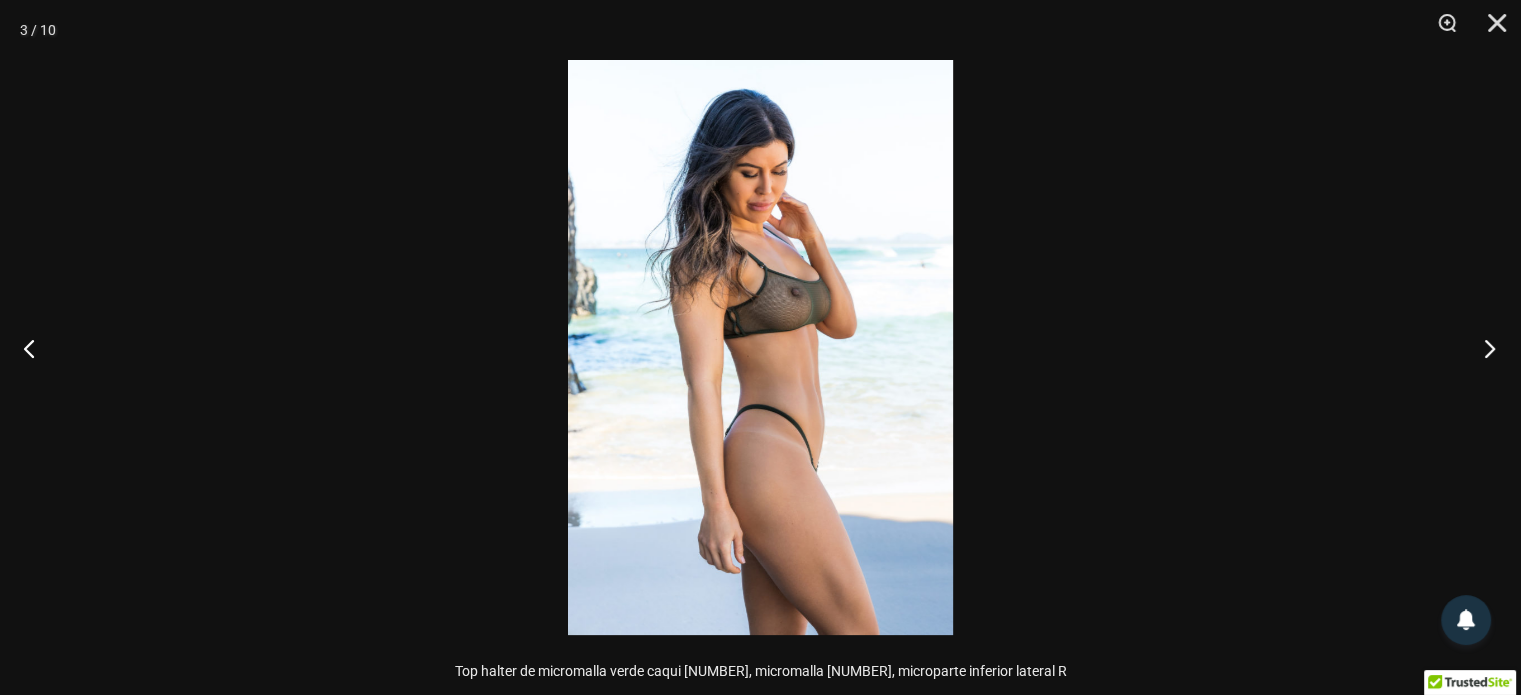 click at bounding box center (1483, 348) 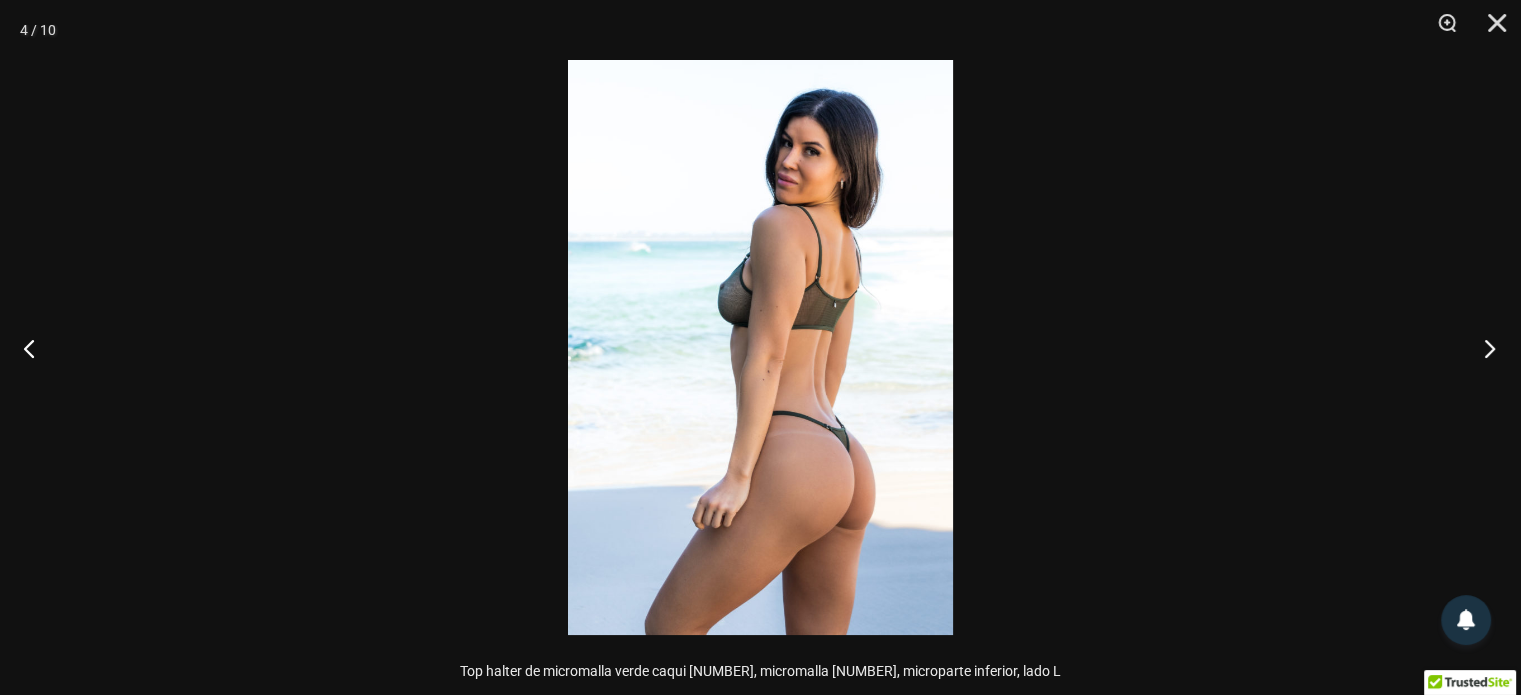 click at bounding box center (1483, 348) 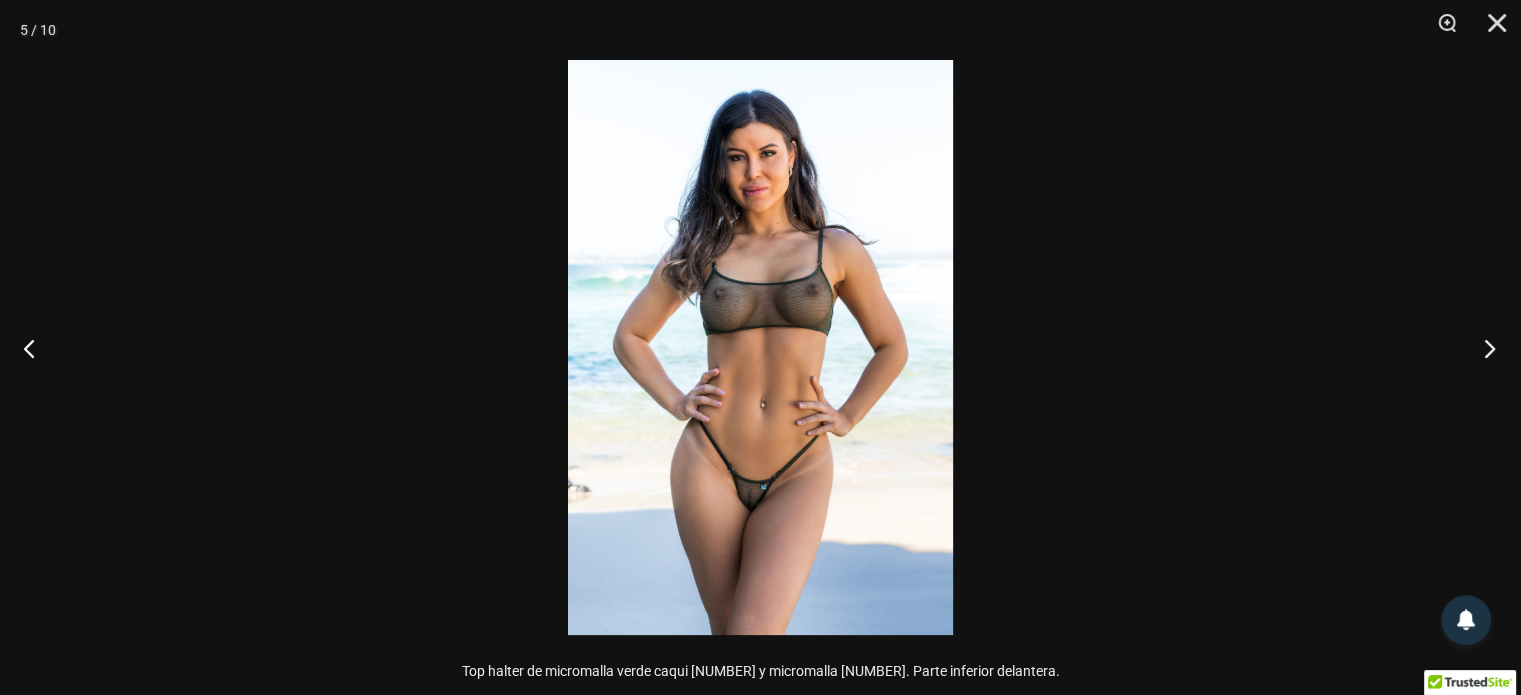 click at bounding box center [1483, 348] 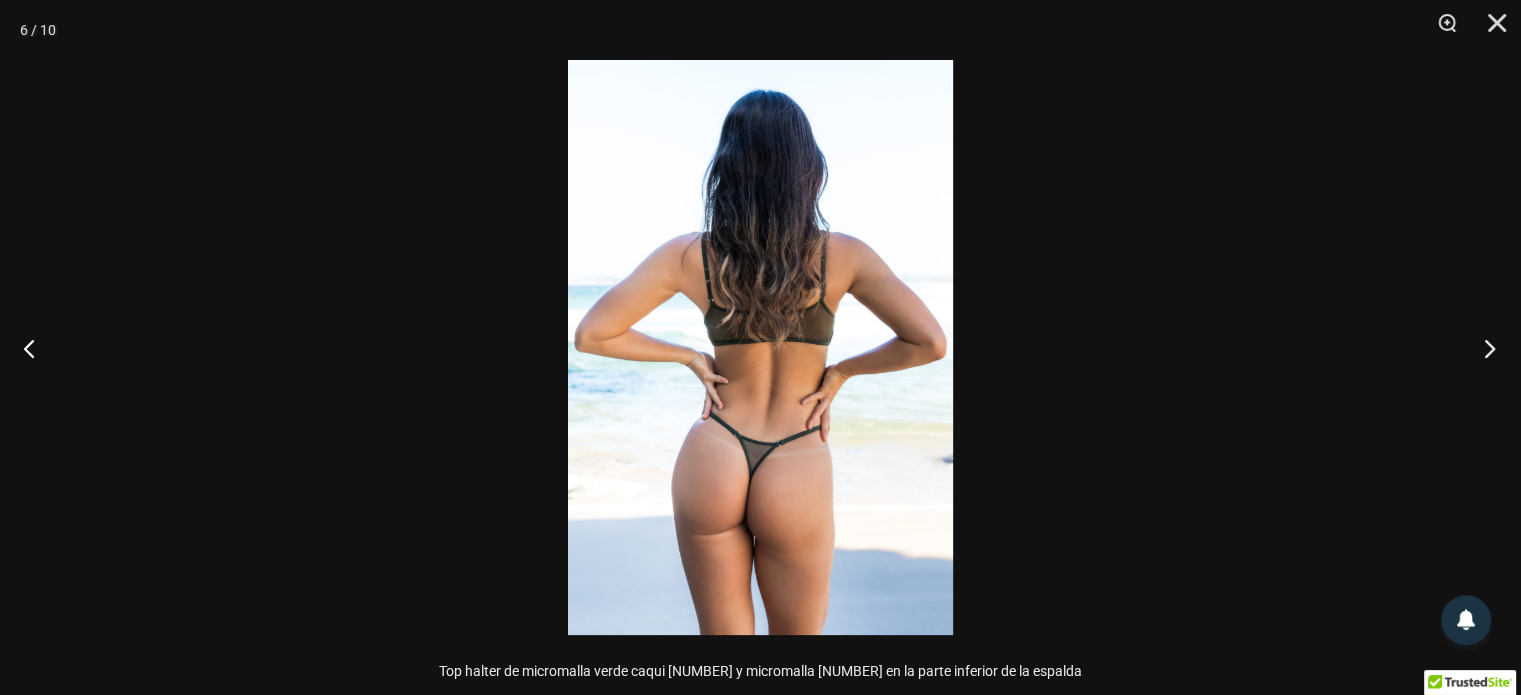 click at bounding box center (1483, 348) 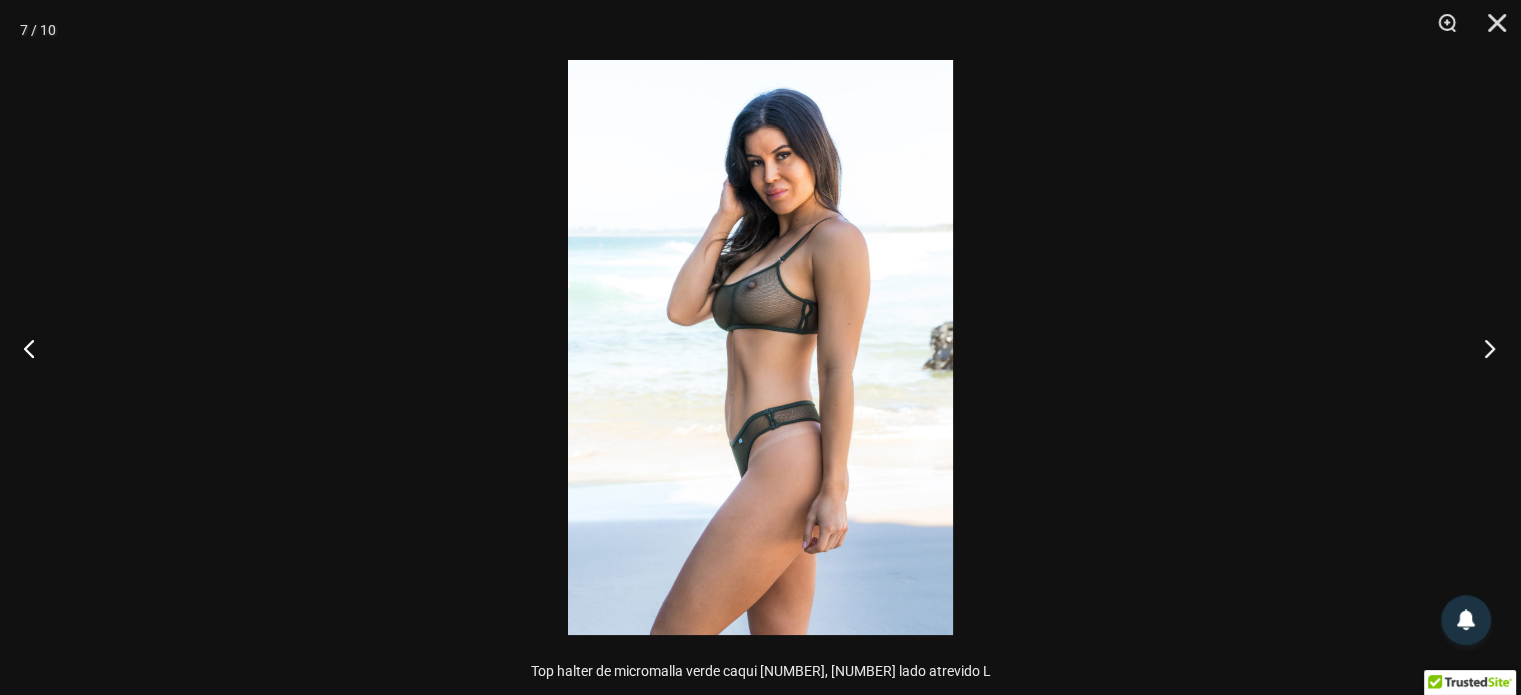 click at bounding box center [1483, 348] 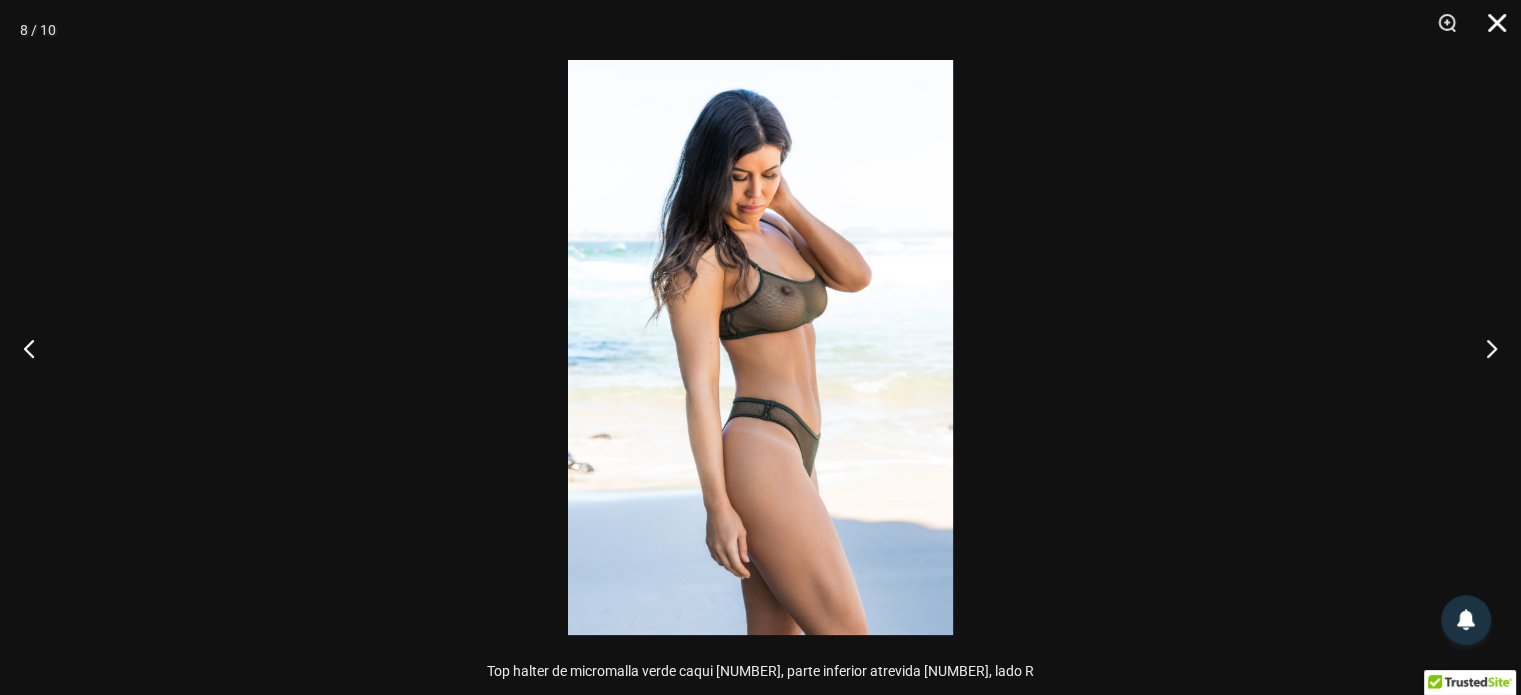 click at bounding box center (1490, 30) 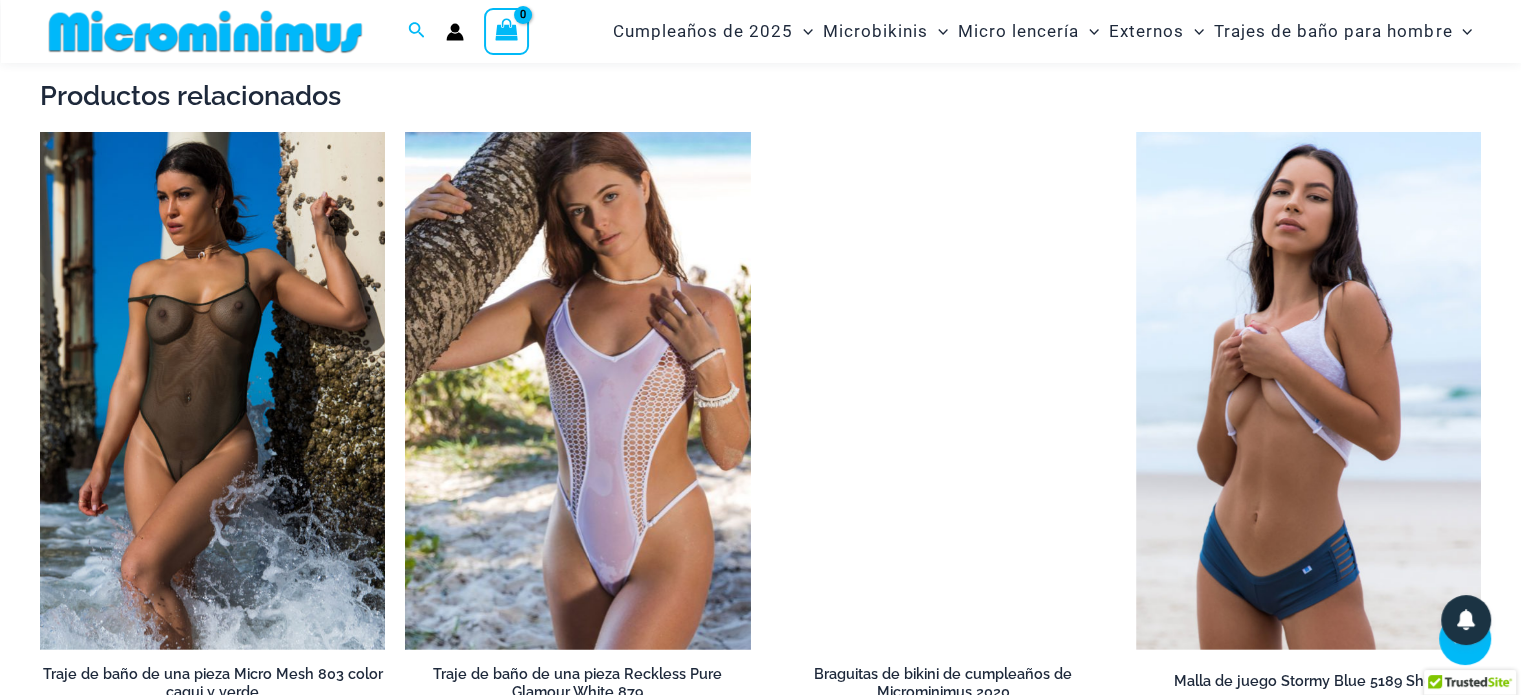 scroll, scrollTop: 4605, scrollLeft: 0, axis: vertical 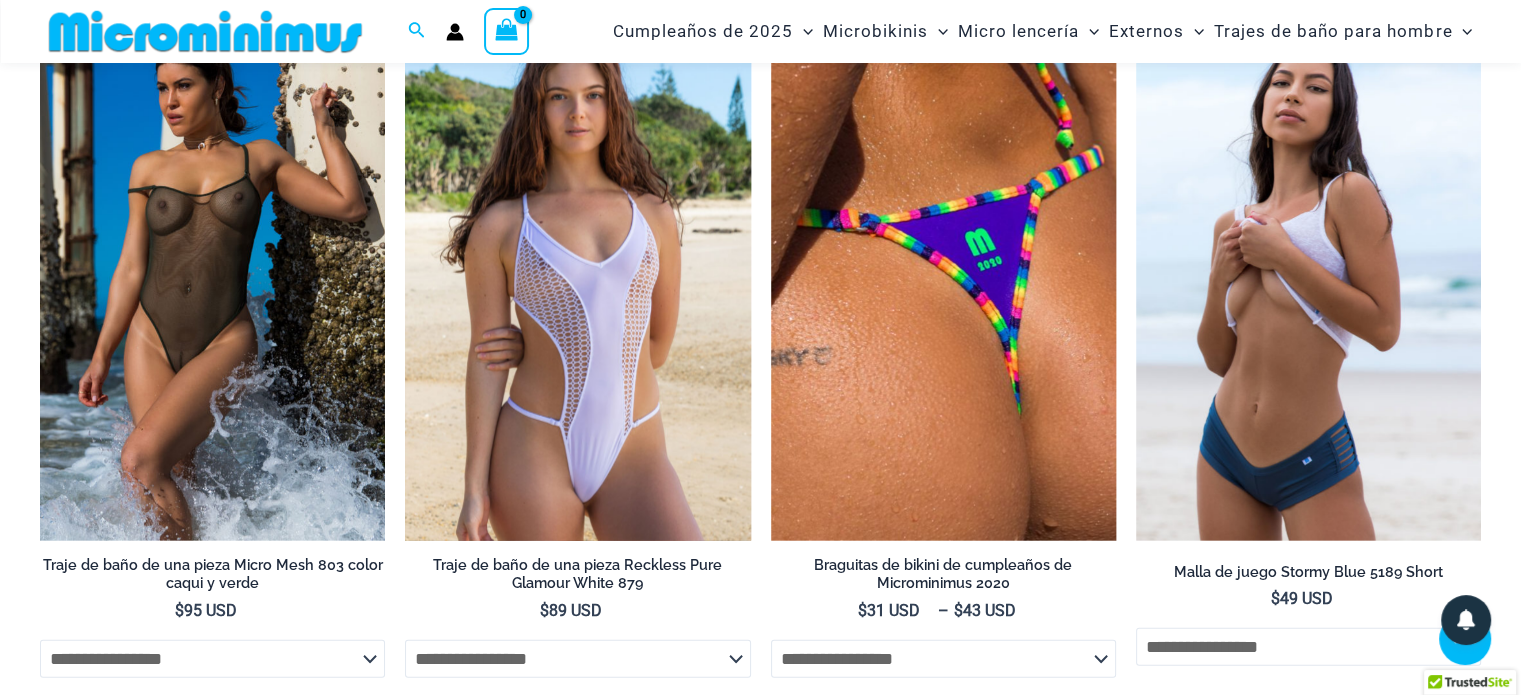 click at bounding box center [577, 282] 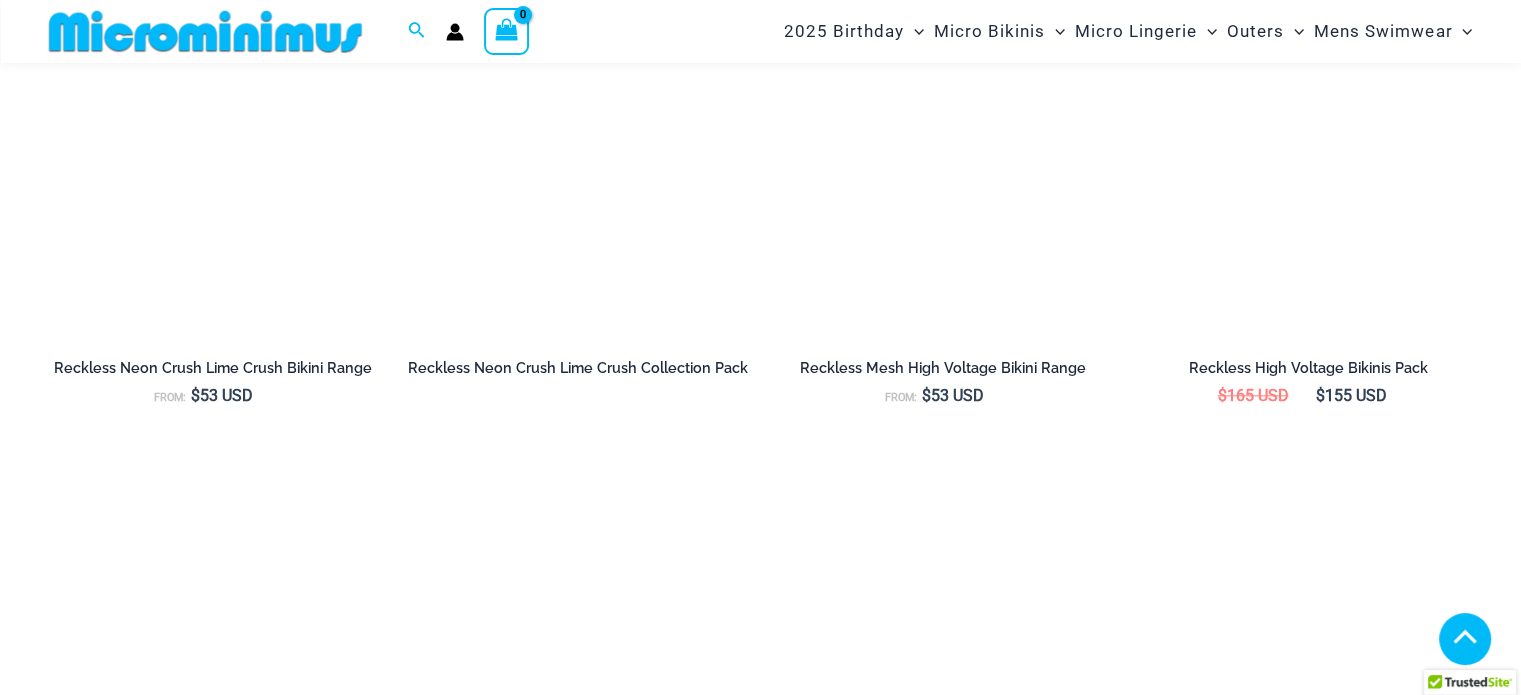scroll, scrollTop: 2168, scrollLeft: 0, axis: vertical 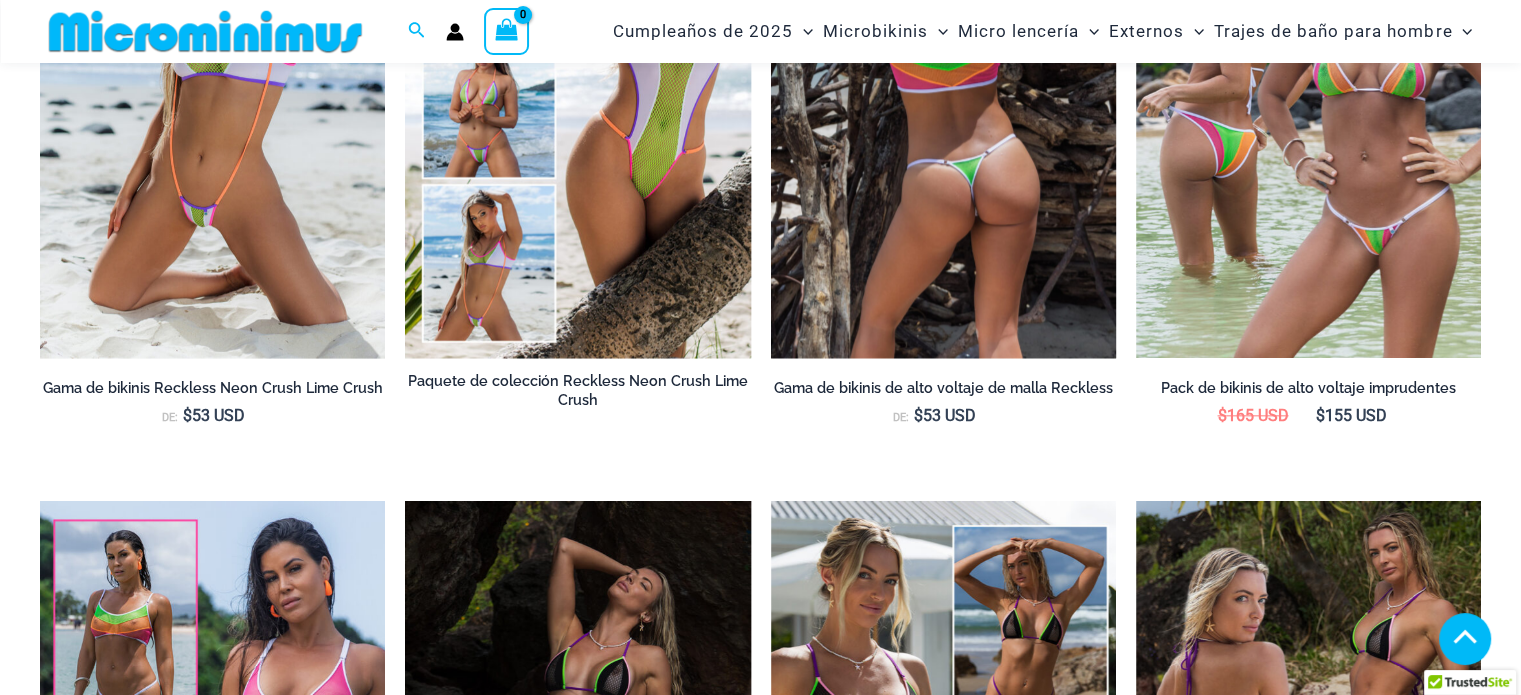 type on "**********" 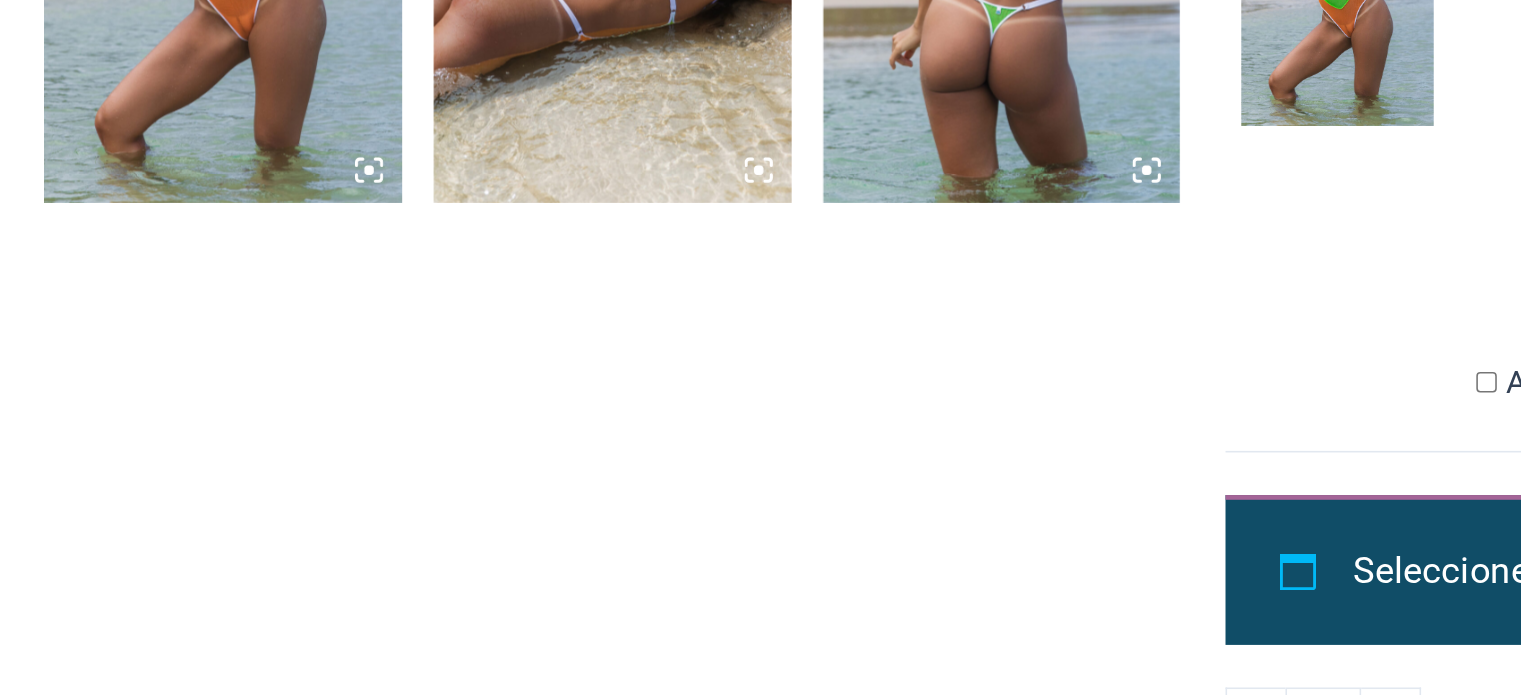 scroll, scrollTop: 1962, scrollLeft: 0, axis: vertical 